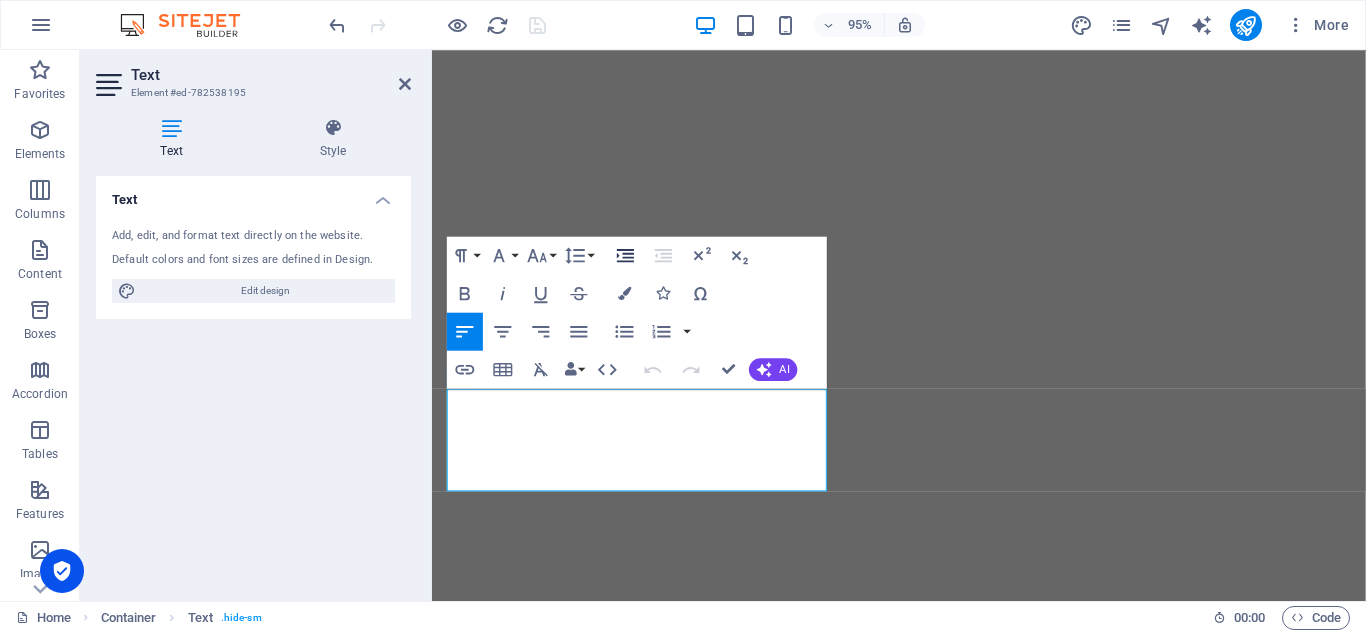scroll, scrollTop: 0, scrollLeft: 0, axis: both 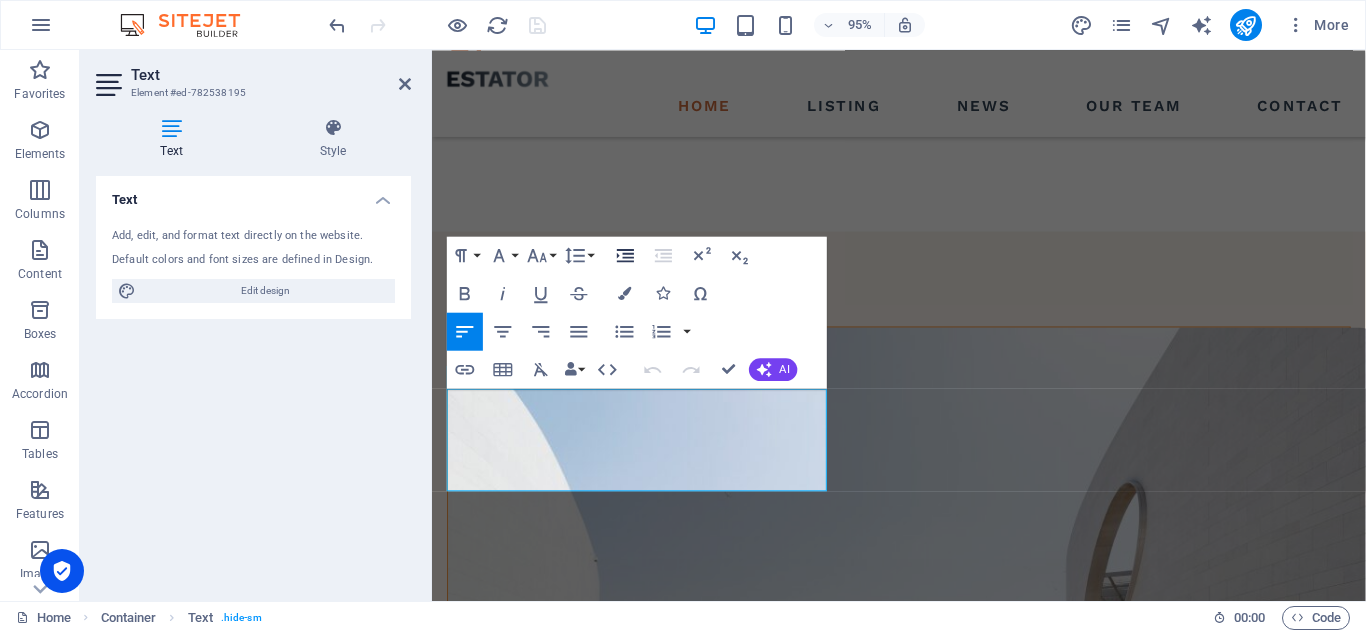 click 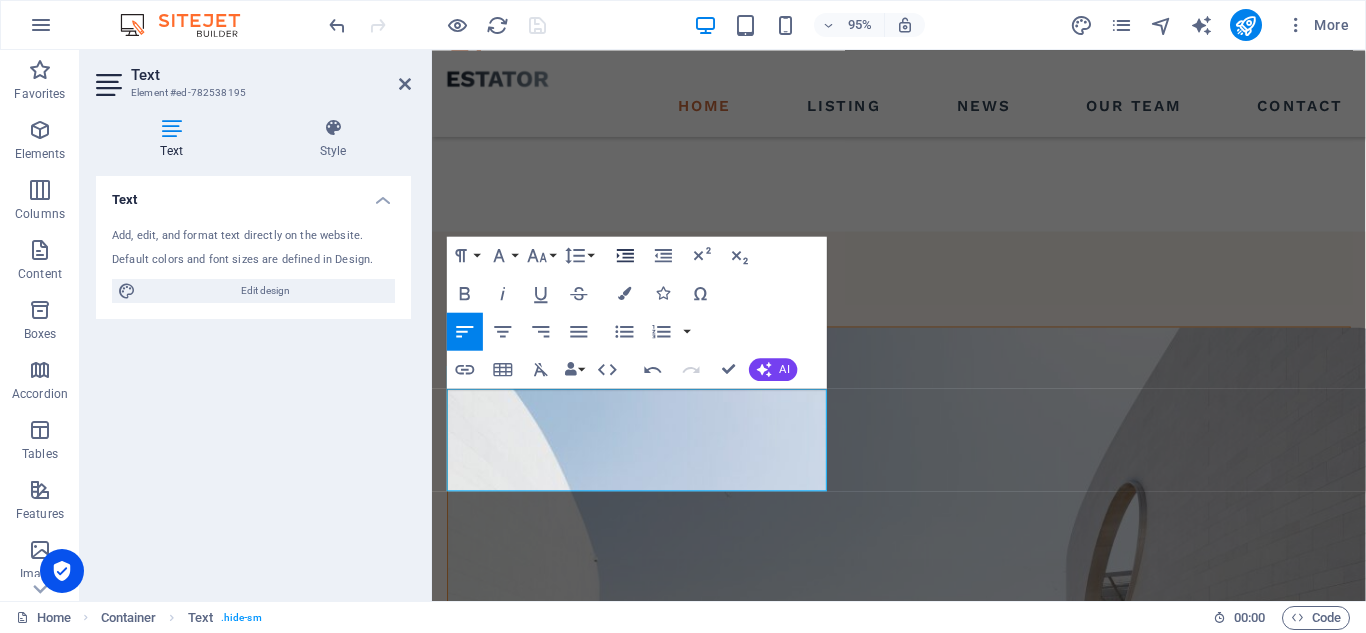 scroll, scrollTop: 1618, scrollLeft: 0, axis: vertical 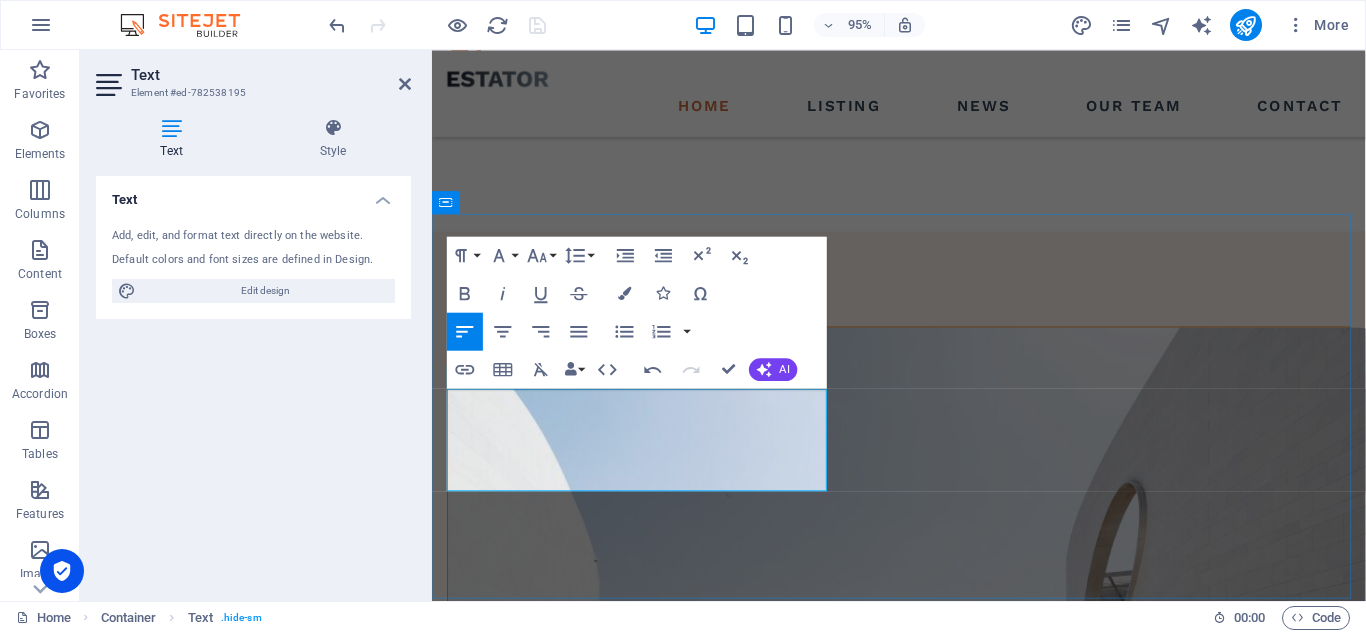 click on "ORVIBO" at bounding box center (923, 1657) 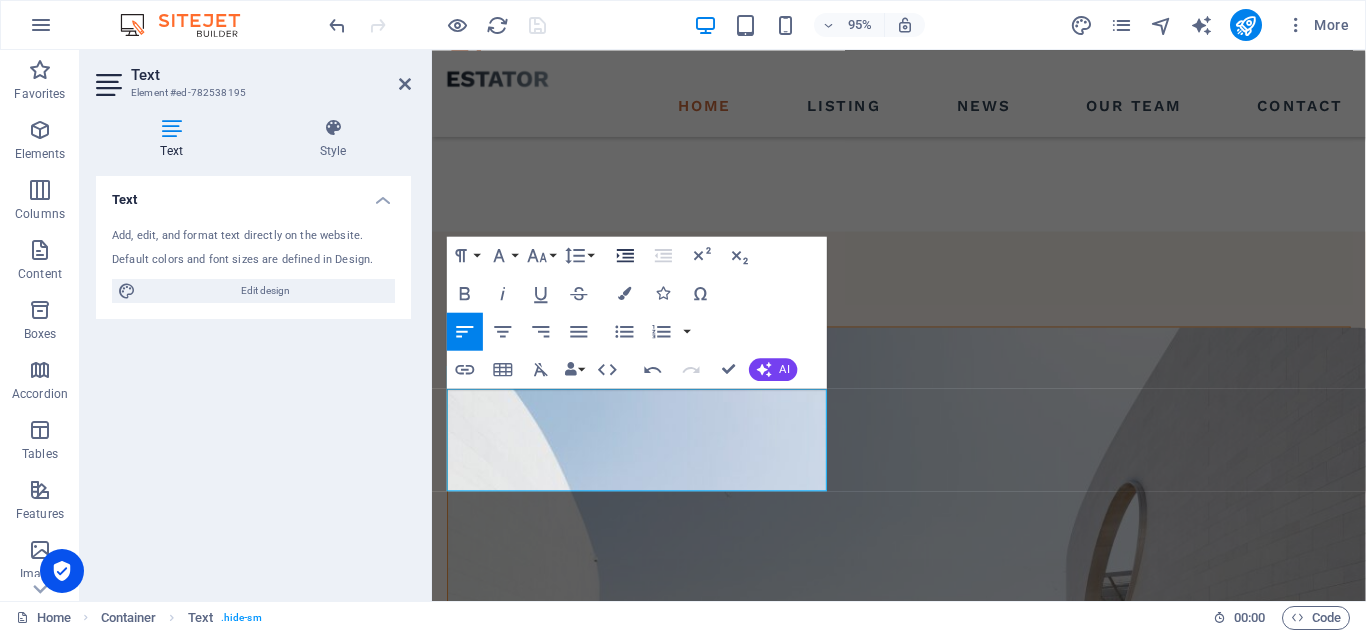 click 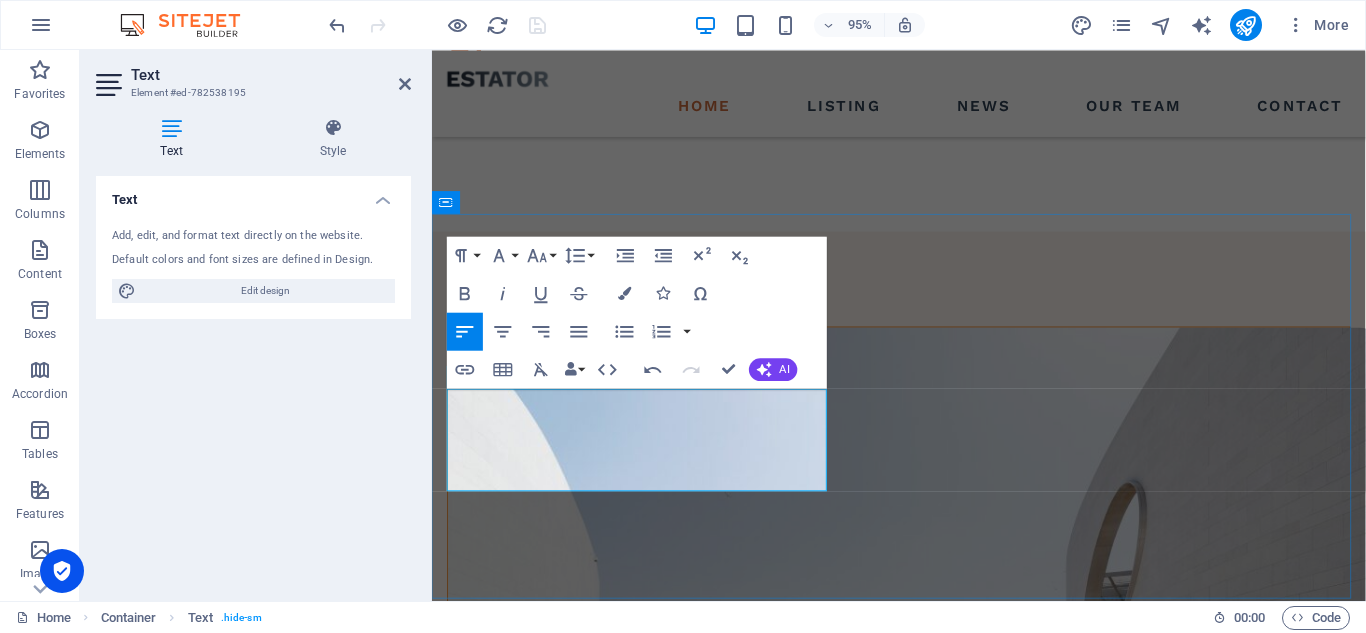click on "AOGRAND" at bounding box center (923, 1684) 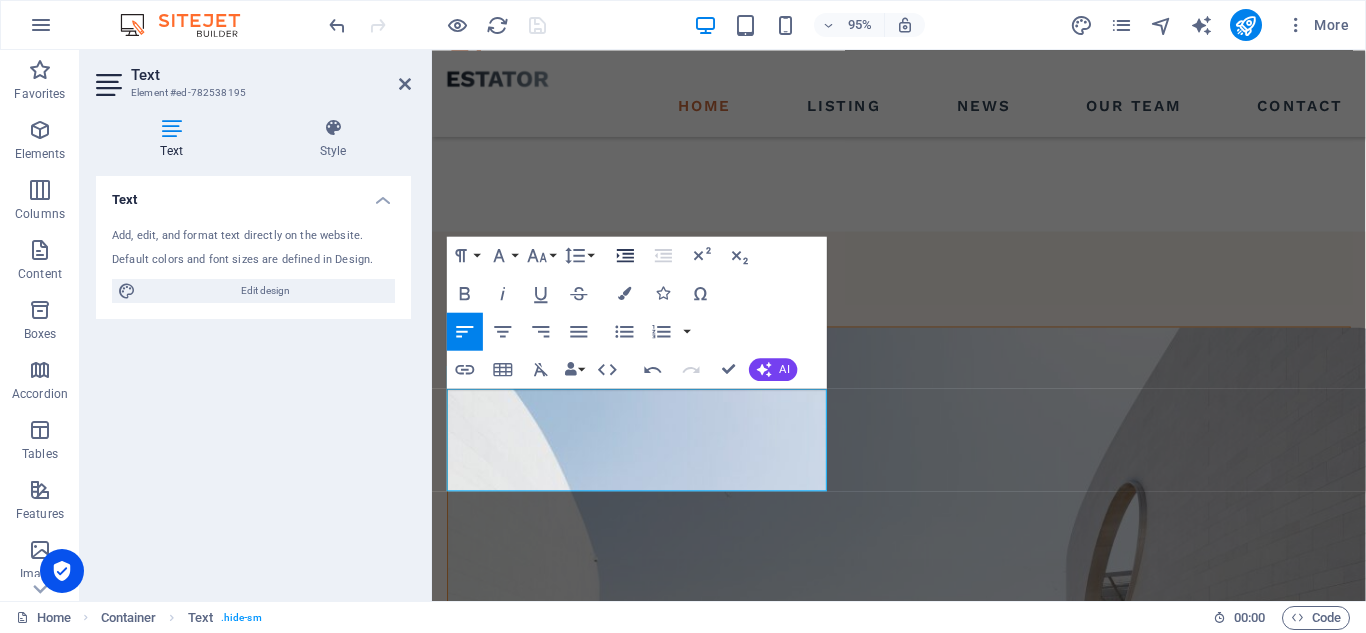 click 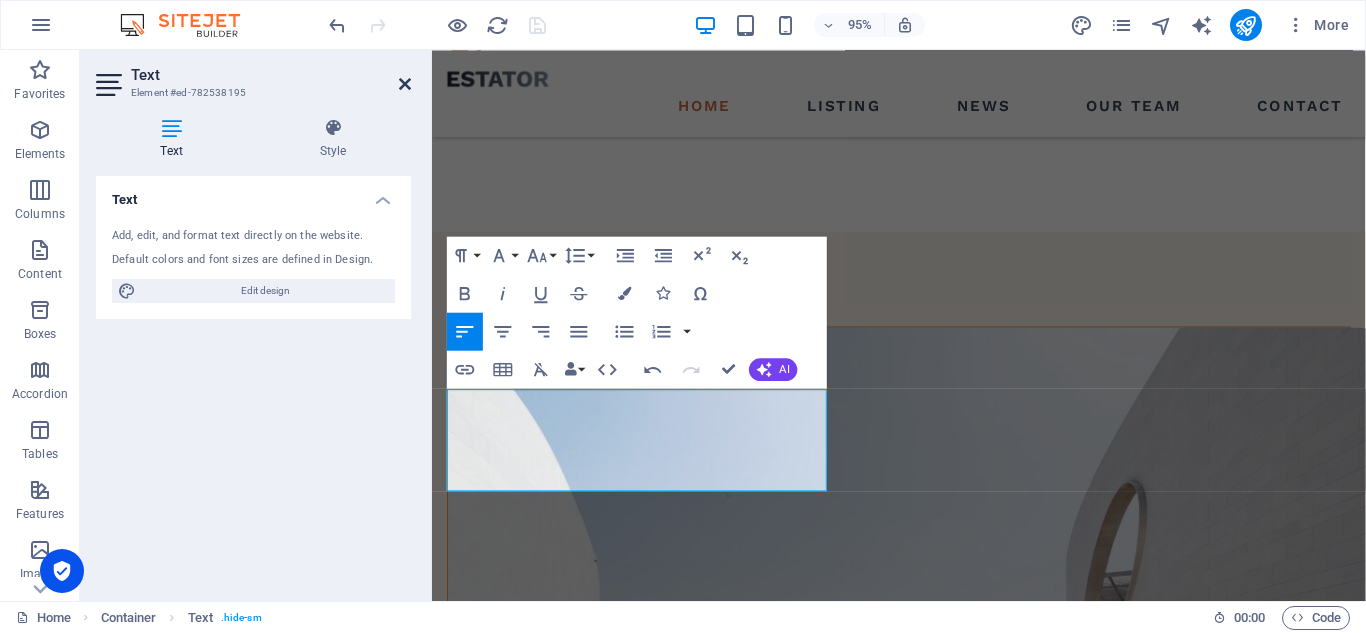 click at bounding box center [405, 84] 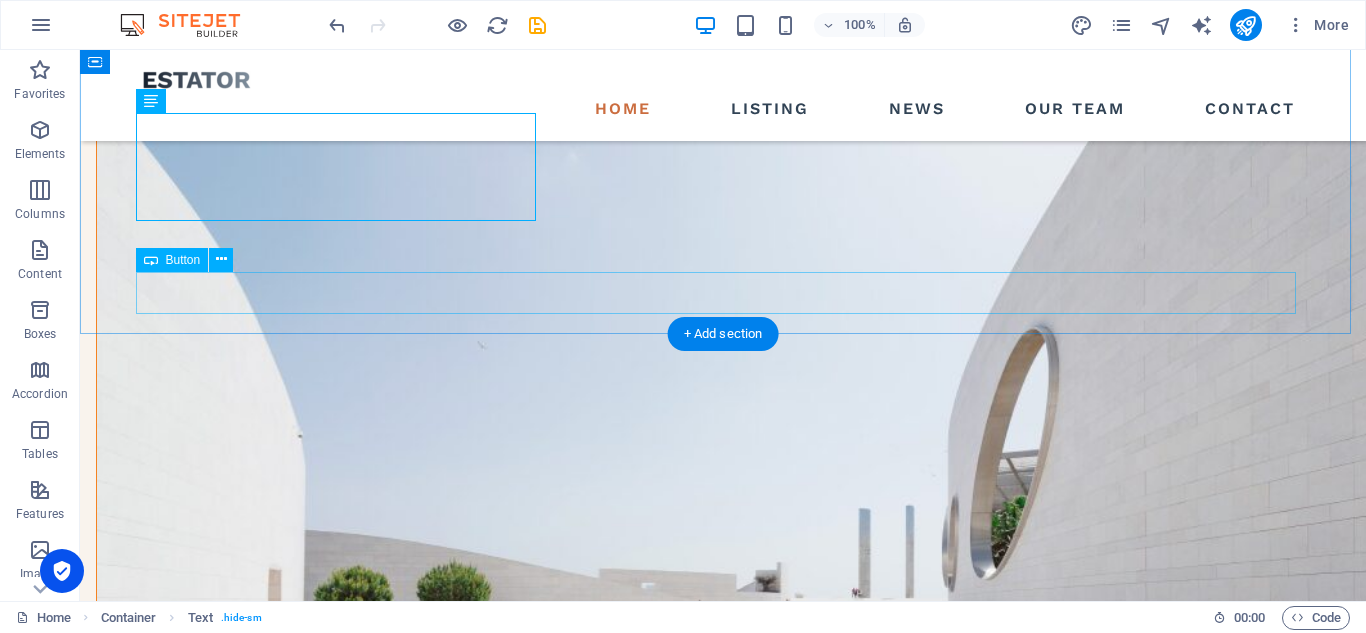 scroll, scrollTop: 1689, scrollLeft: 0, axis: vertical 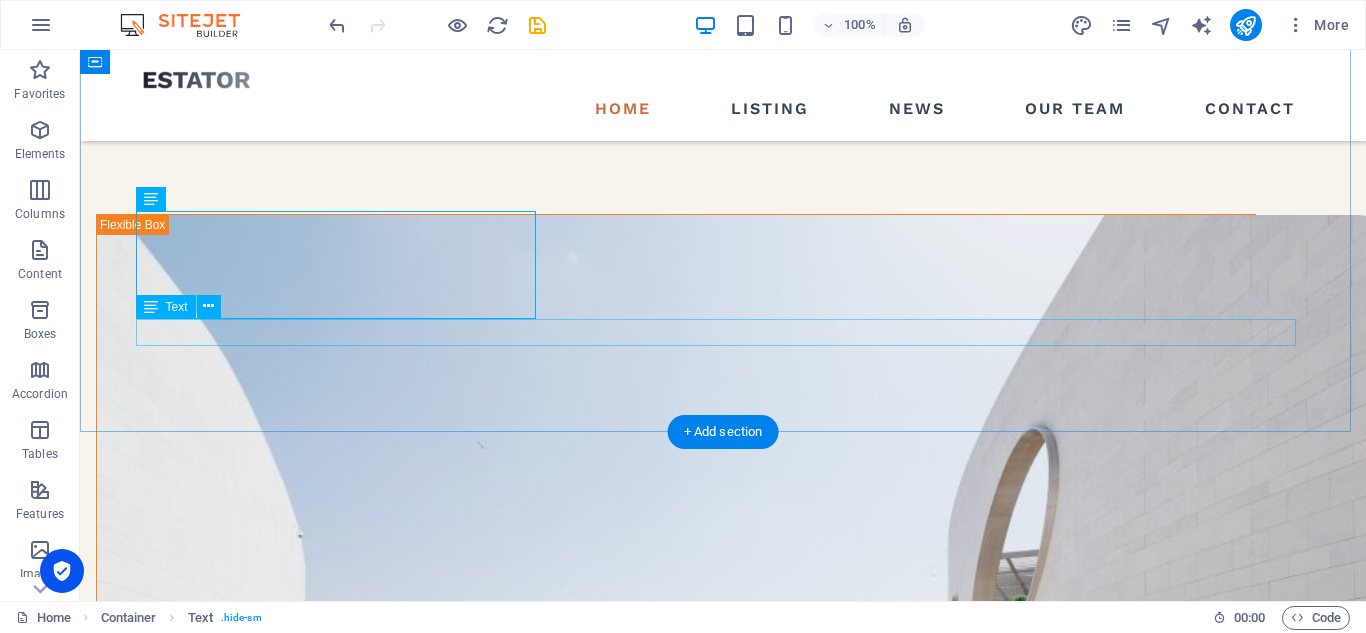 click on "At vero eos et accusamus et iusto odio dignissimos ducimus qui blanditiis praesentium." at bounding box center [723, 1814] 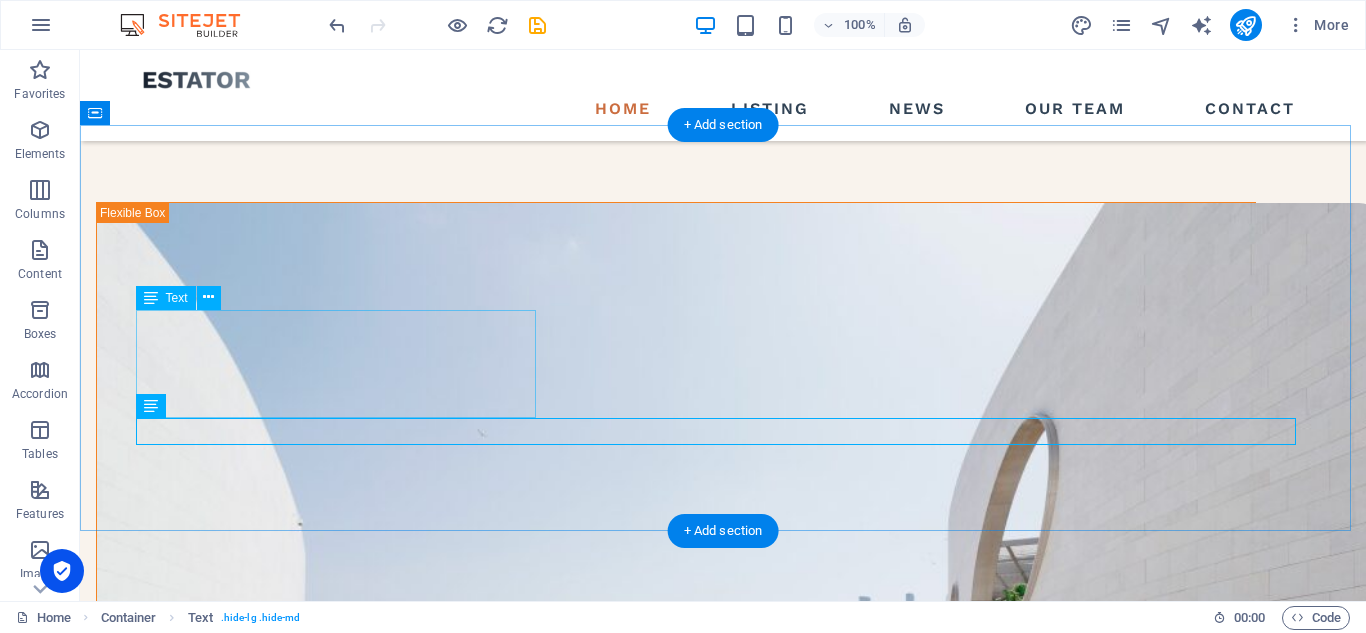 scroll, scrollTop: 1589, scrollLeft: 0, axis: vertical 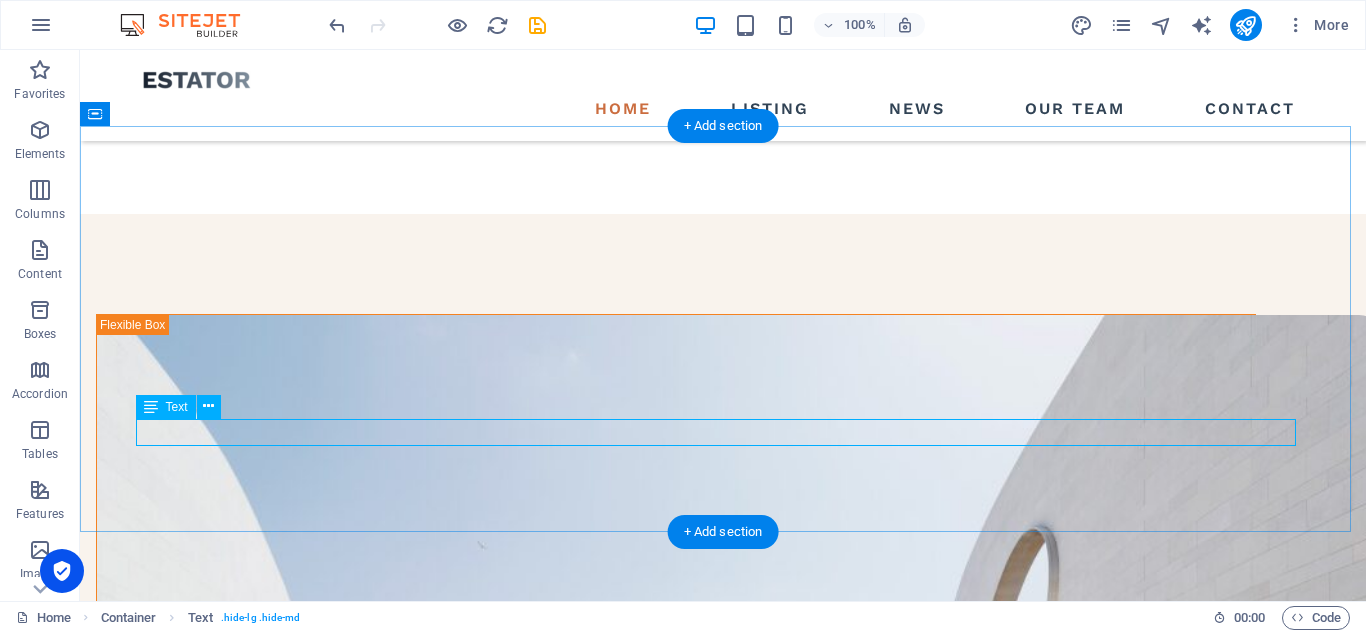 click on "At vero eos et accusamus et iusto odio dignissimos ducimus qui blanditiis praesentium." at bounding box center (723, 1914) 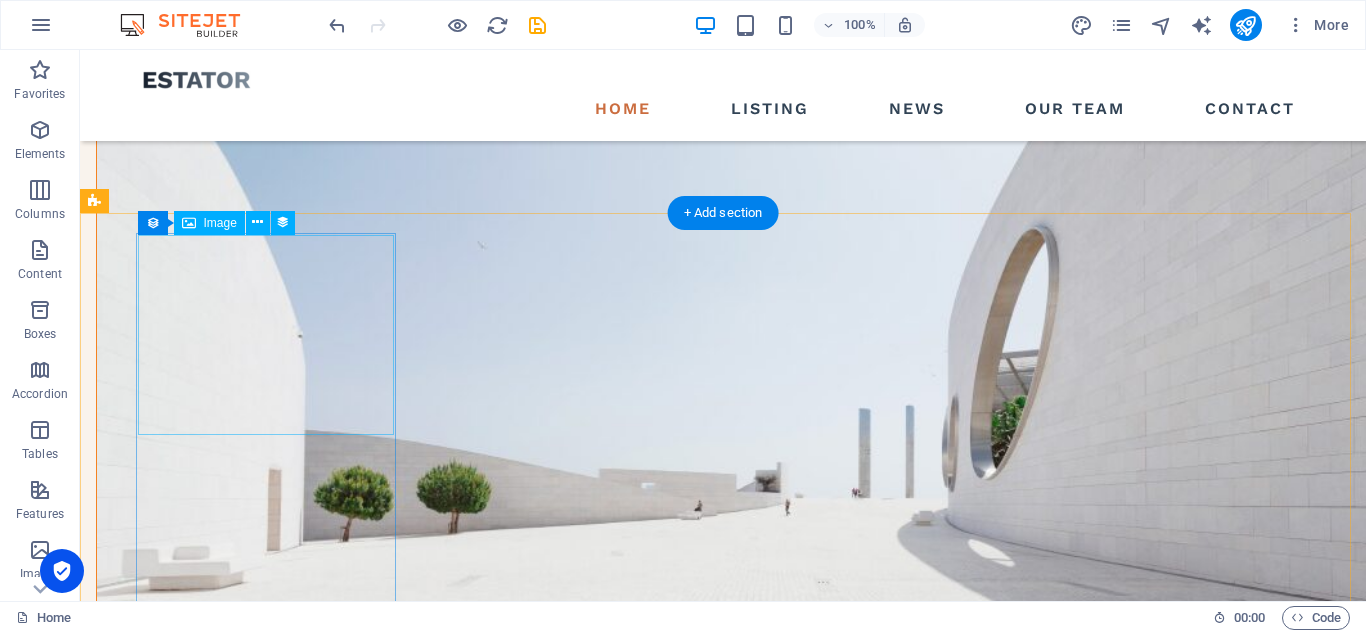 scroll, scrollTop: 1989, scrollLeft: 0, axis: vertical 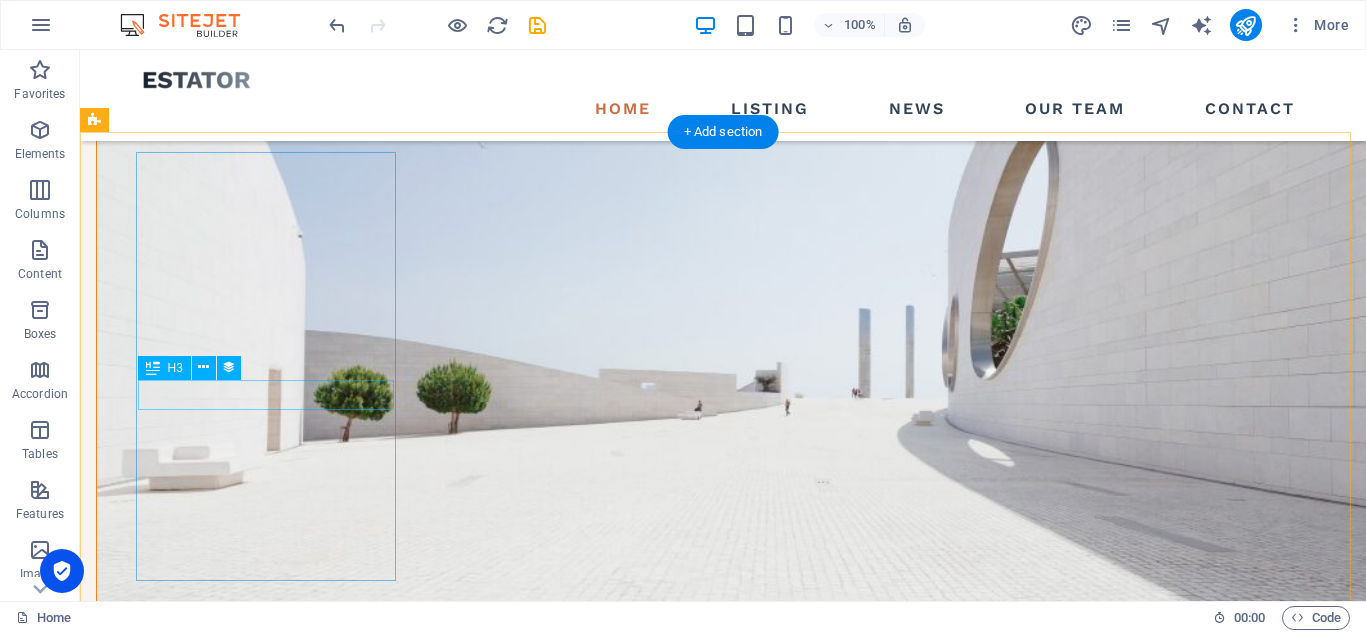 click on "Sea Side Villa" at bounding box center [676, 1877] 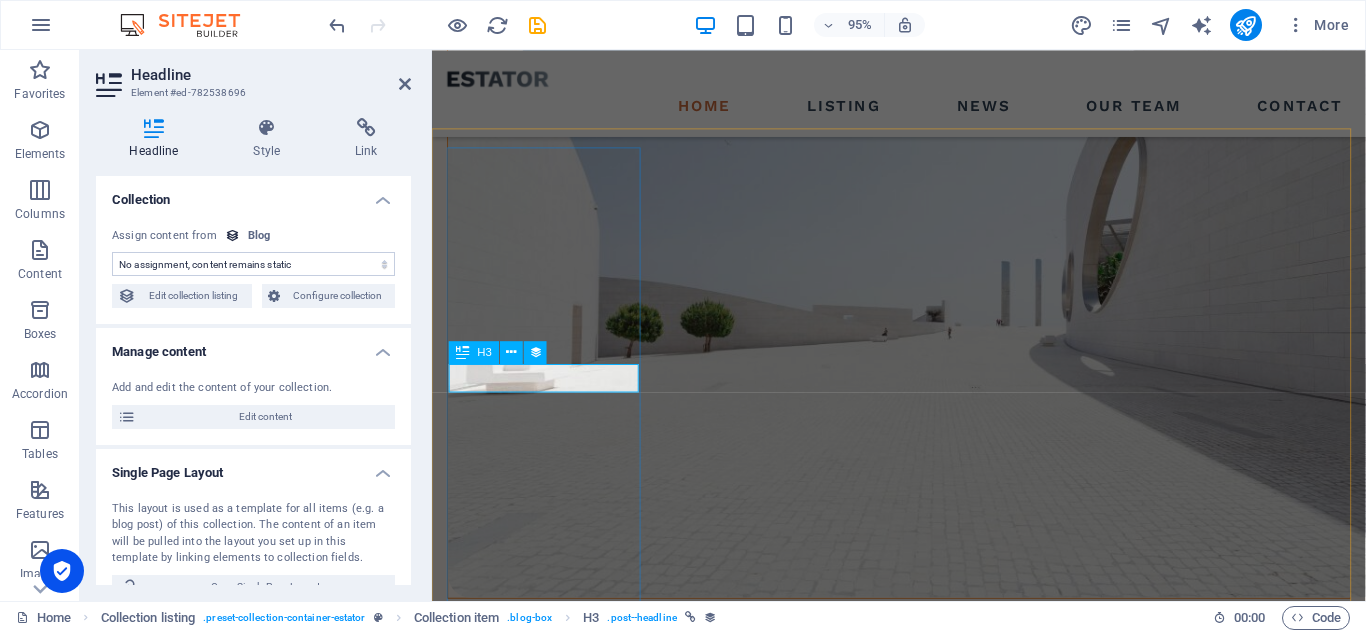 scroll, scrollTop: 2113, scrollLeft: 0, axis: vertical 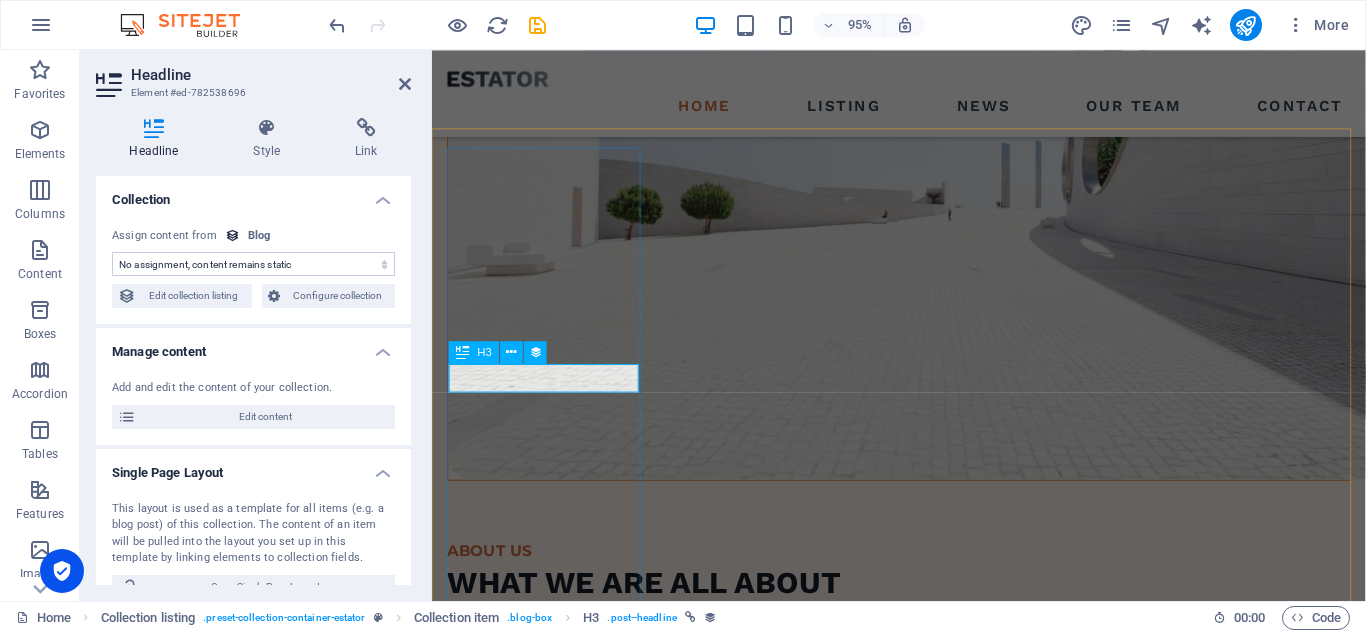 select on "name" 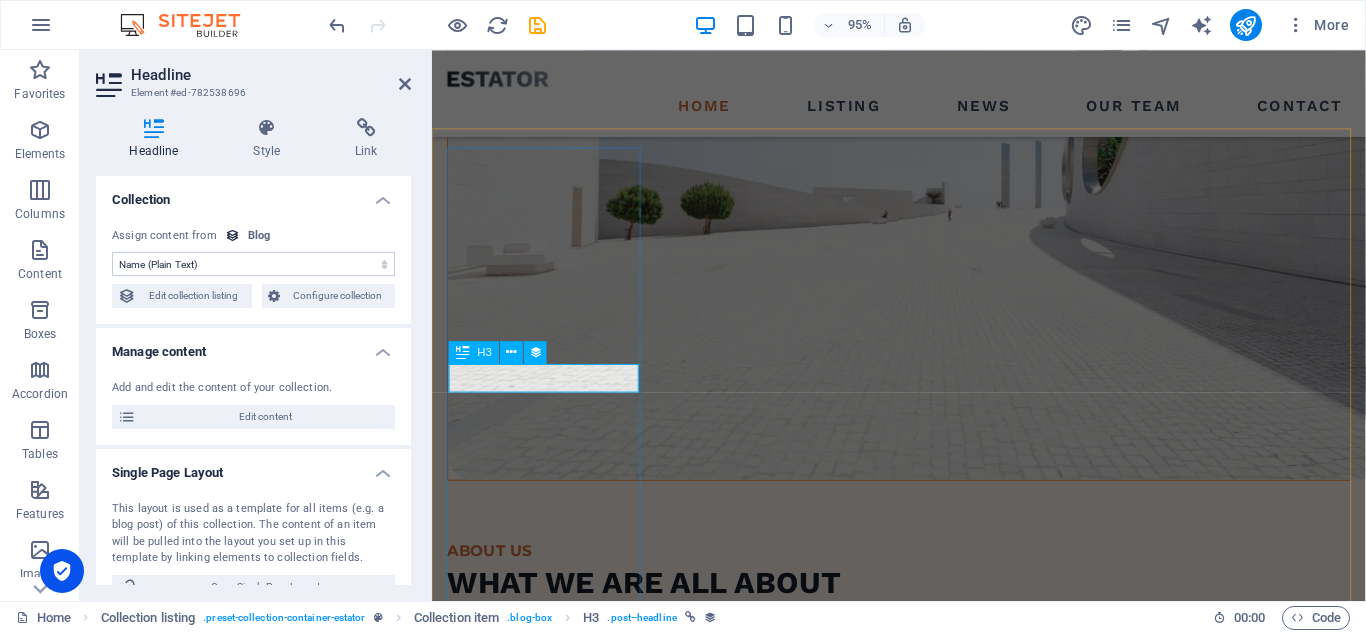 click on "Sea Side Villa" at bounding box center [923, 1606] 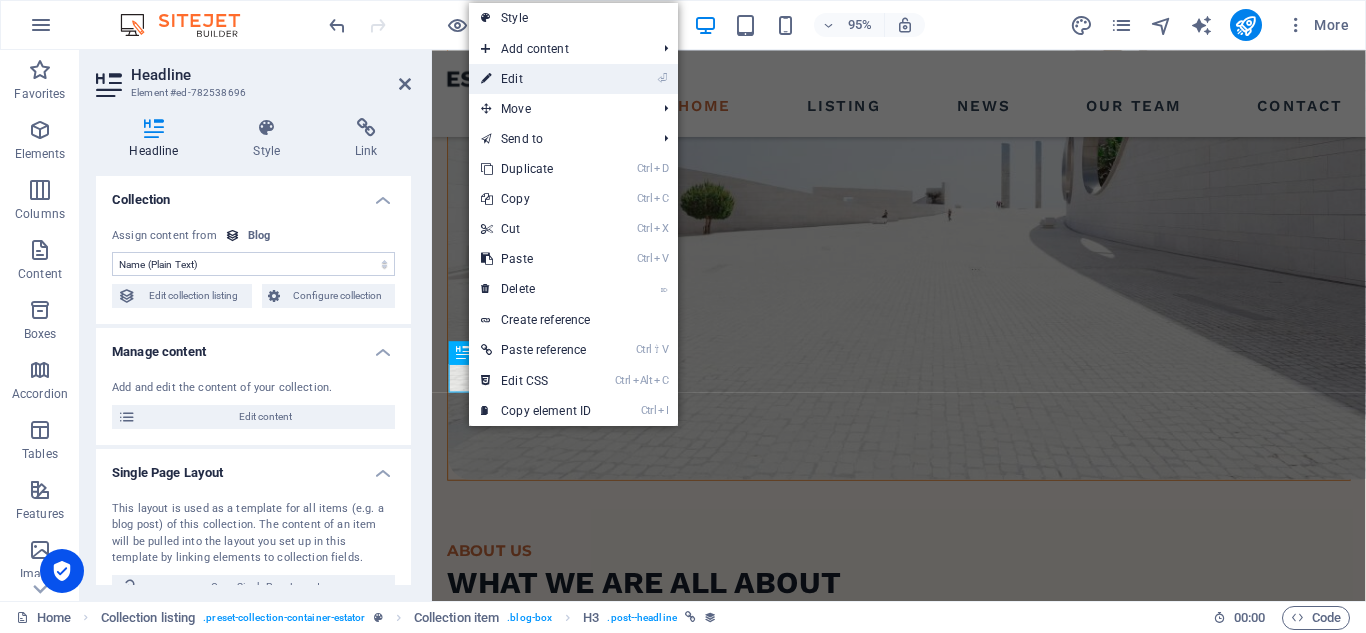 click on "⏎  Edit" at bounding box center [536, 79] 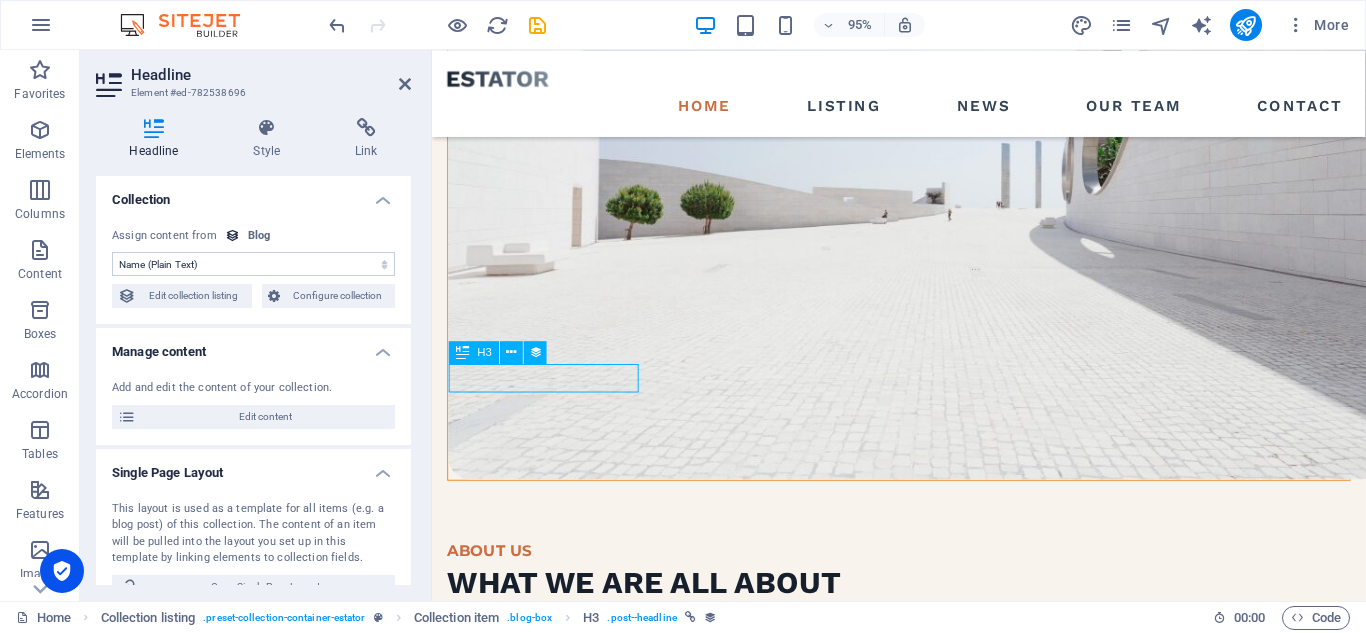 drag, startPoint x: 464, startPoint y: 395, endPoint x: 562, endPoint y: 396, distance: 98.005104 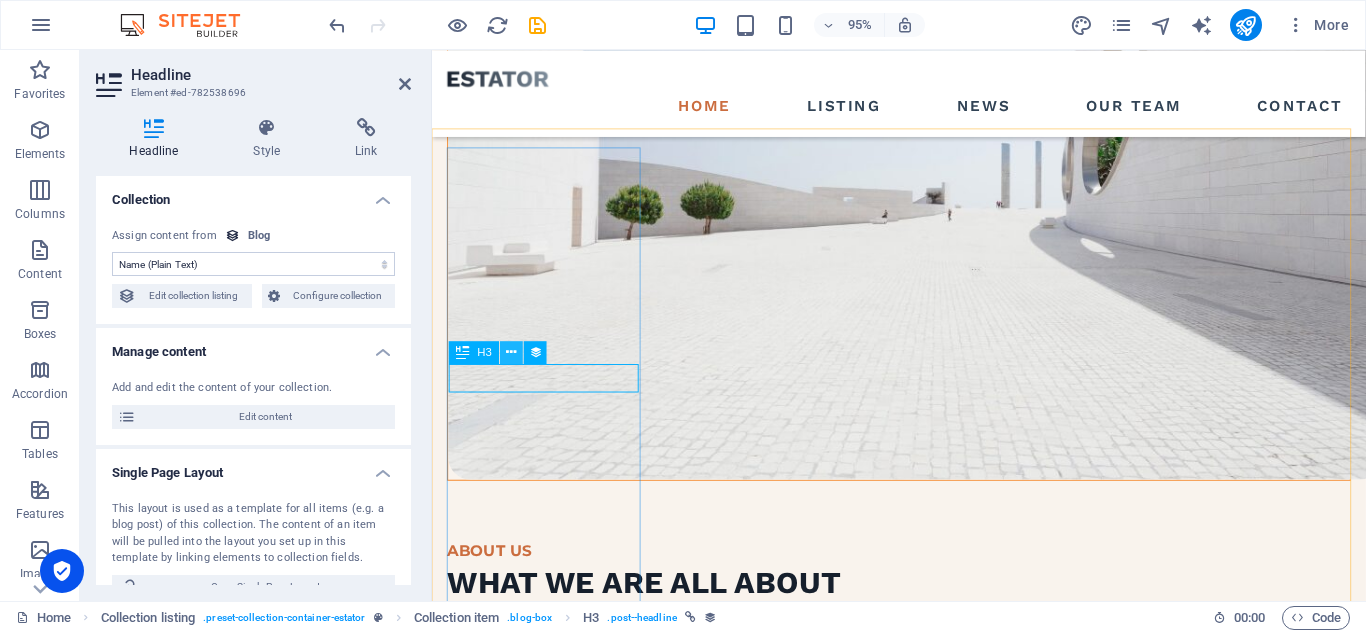 click at bounding box center [512, 352] 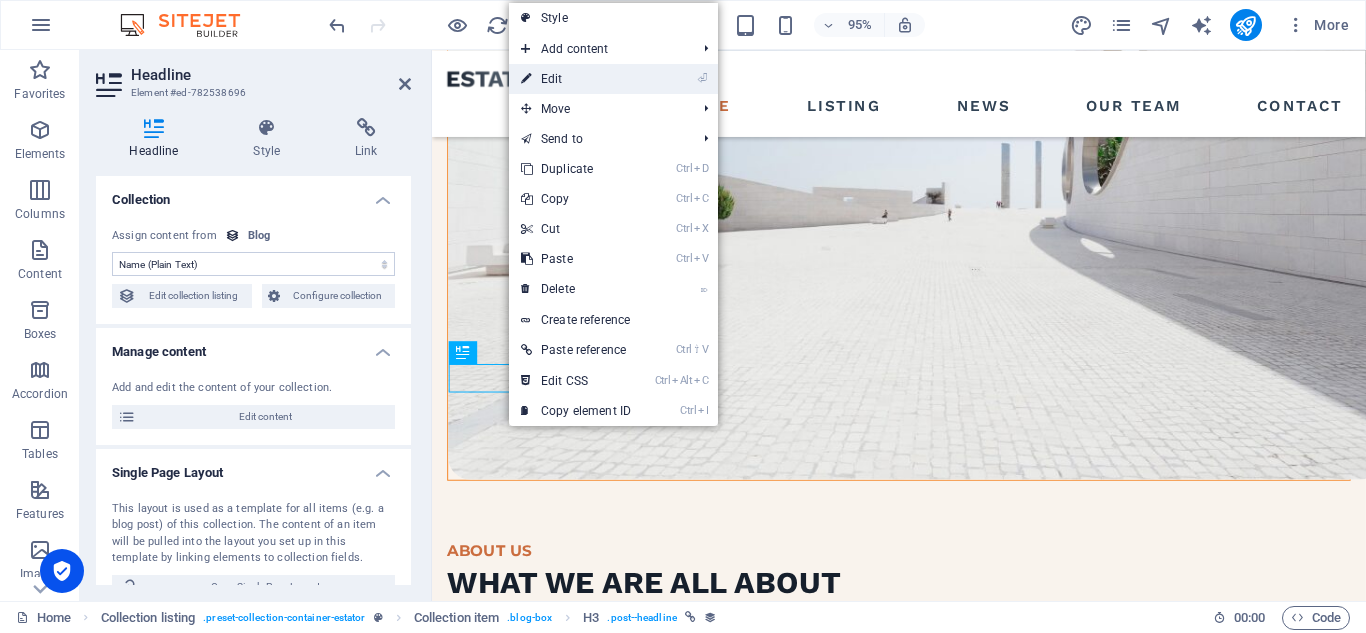 click on "⏎  Edit" at bounding box center (576, 79) 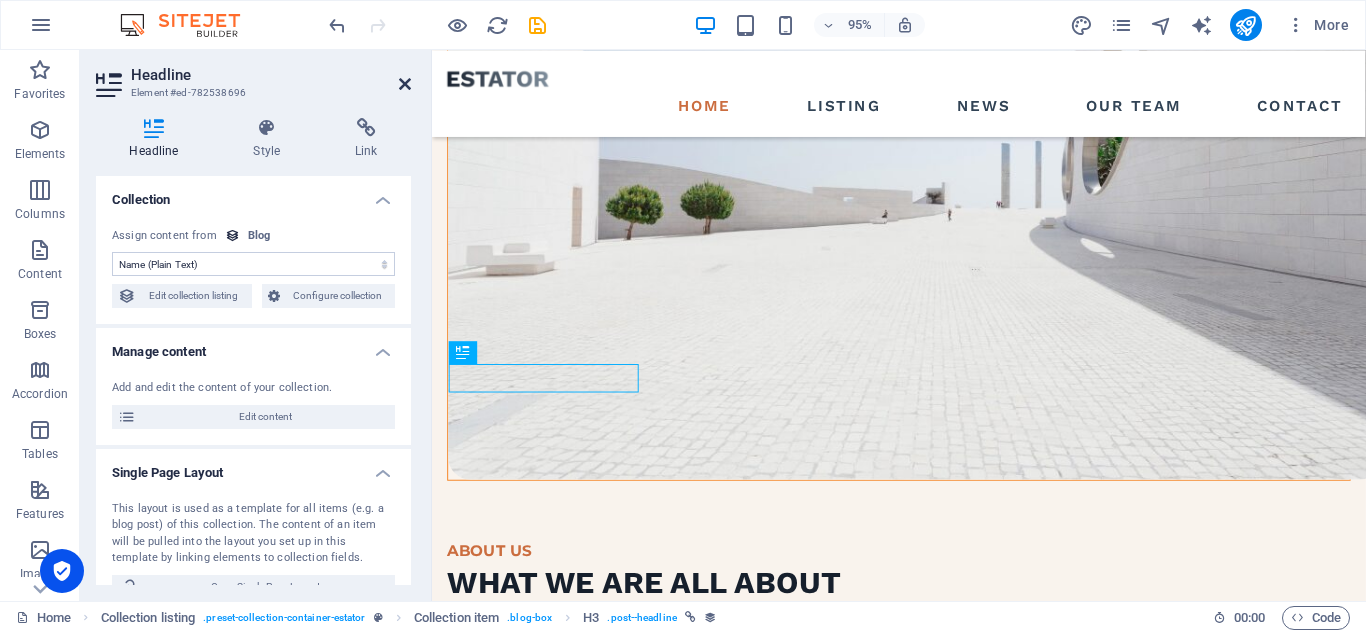 click at bounding box center (405, 84) 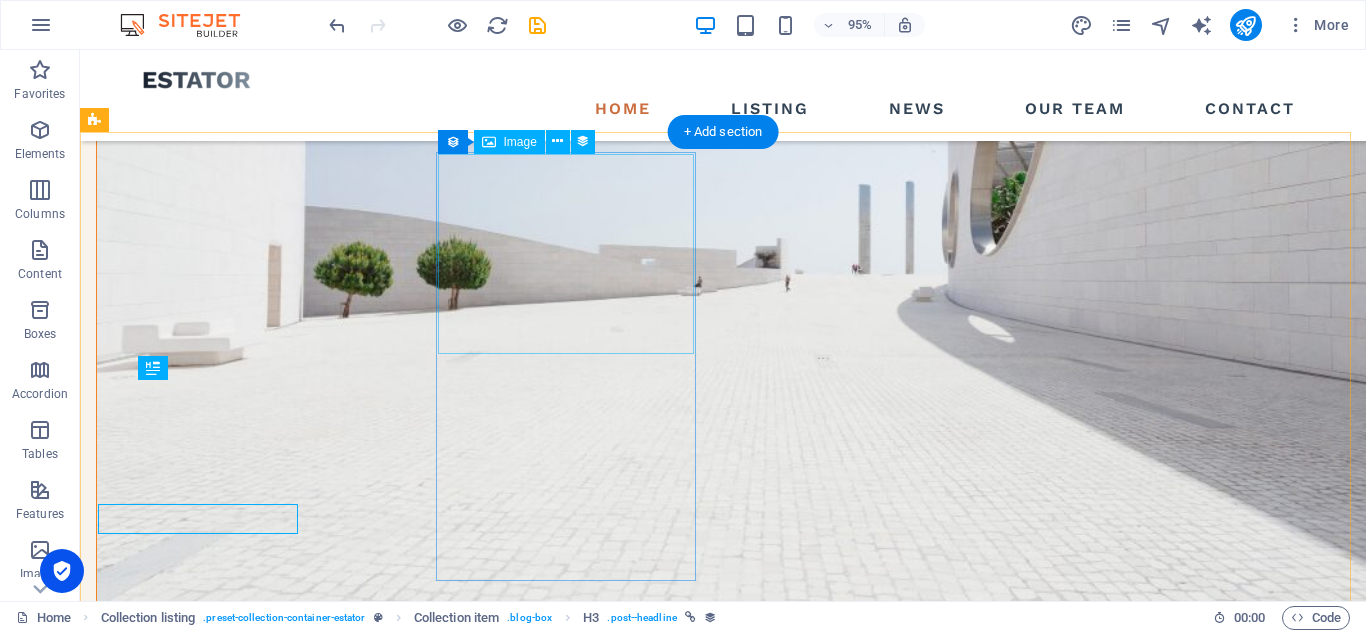 scroll, scrollTop: 1989, scrollLeft: 0, axis: vertical 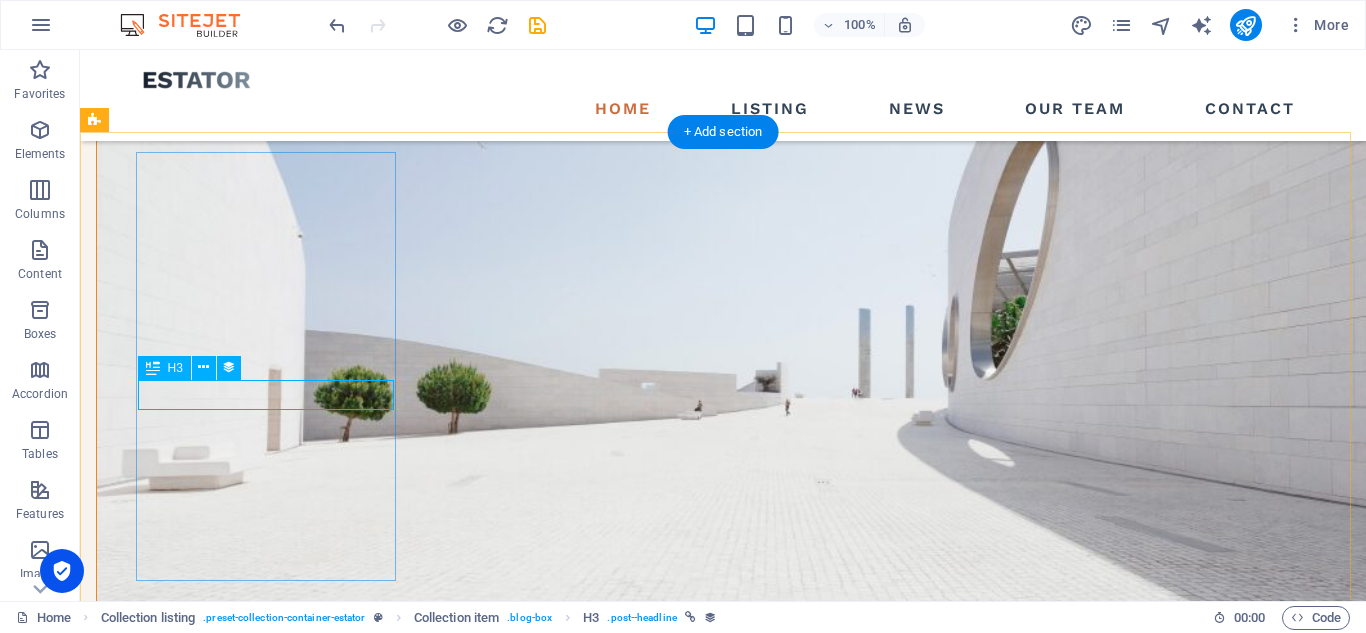 click on "Sea Side Villa" at bounding box center (676, 1877) 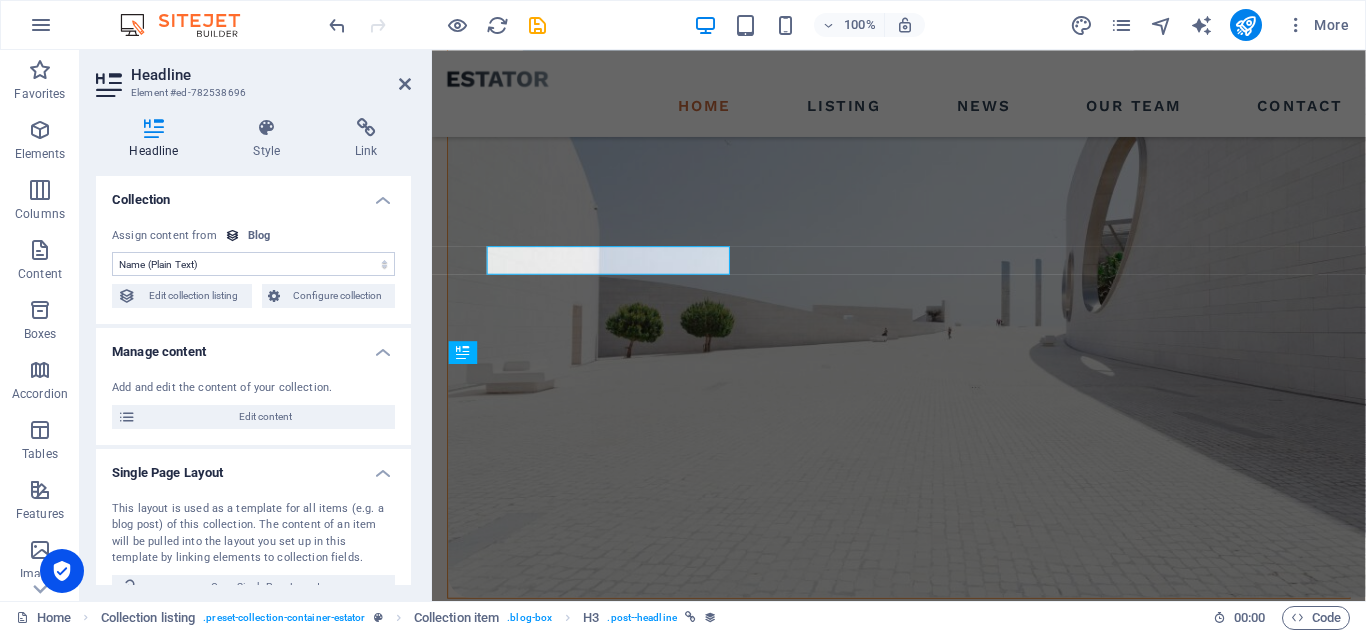 scroll, scrollTop: 2113, scrollLeft: 0, axis: vertical 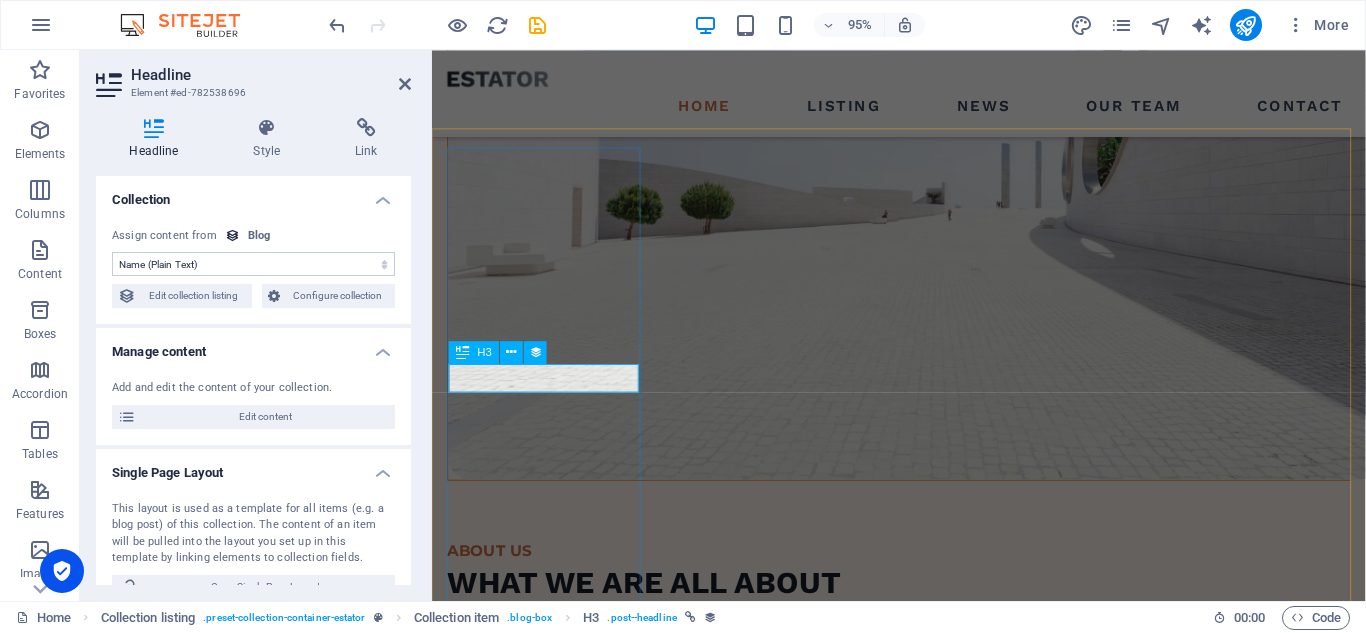 click on "Sea Side Villa" at bounding box center [923, 1606] 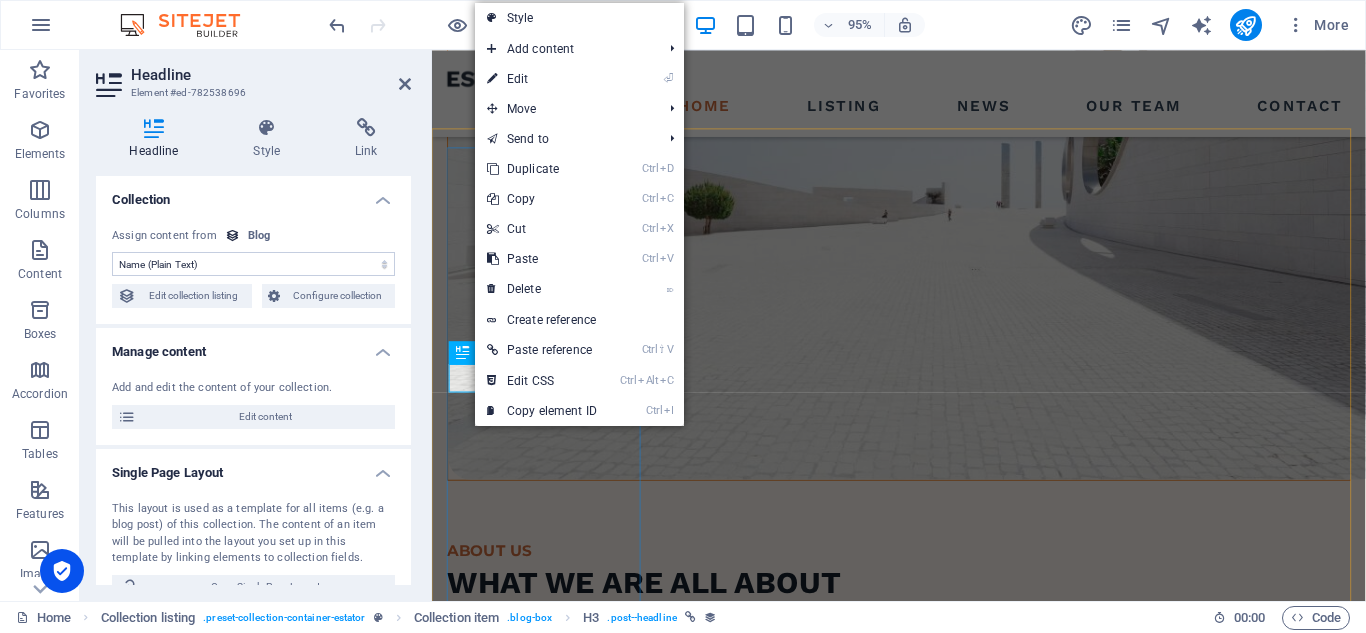 click on "Sea Side Villa" at bounding box center (923, 1606) 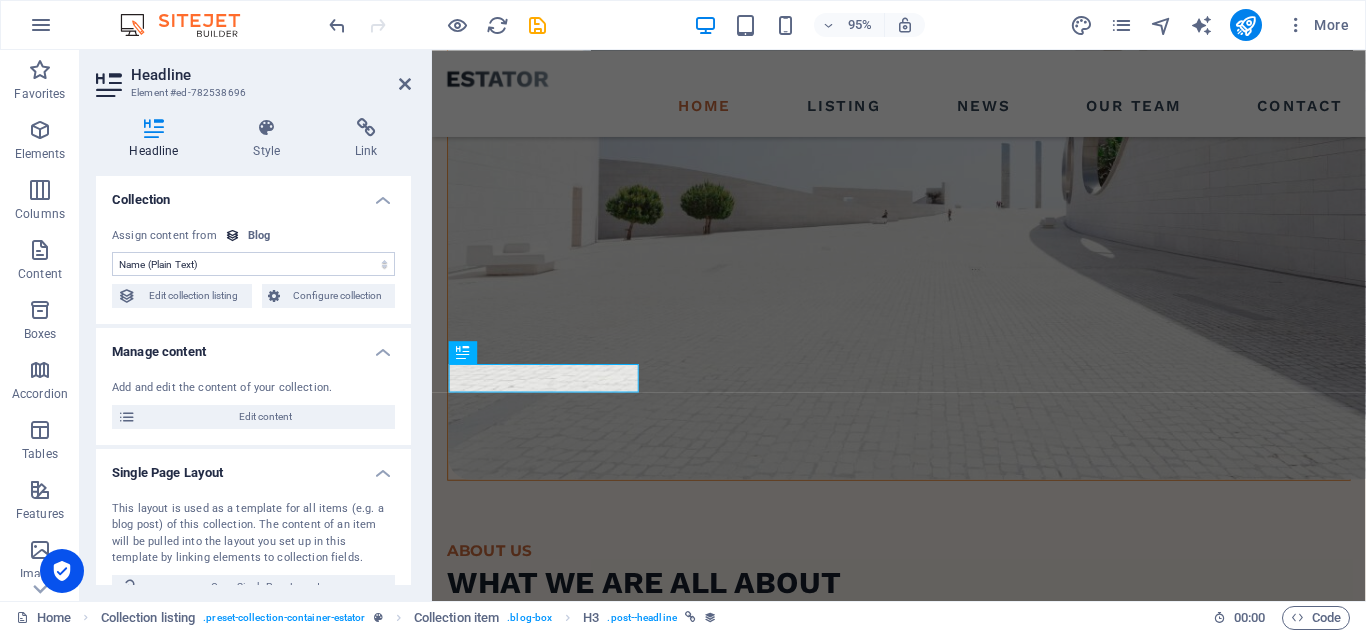 click on "No assignment, content remains static Created at (Date) Updated at (Date) Name (Plain Text) Slug (Plain Text) Short Description (Rich Text) Long Description (Rich Text) Hero Text (Rich Text) Content (CMS) Author (Plain Text) Image (File) Publishing Date (Date) Status (Choice) Category (Choice)" at bounding box center (253, 264) 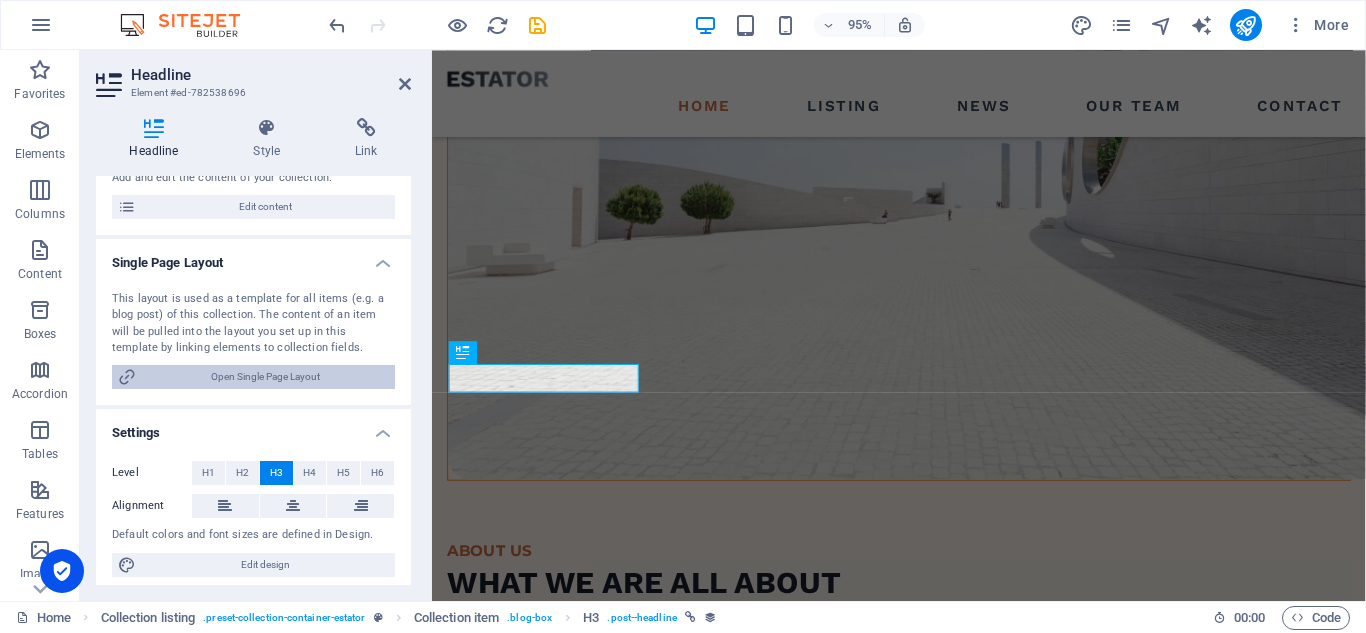 scroll, scrollTop: 218, scrollLeft: 0, axis: vertical 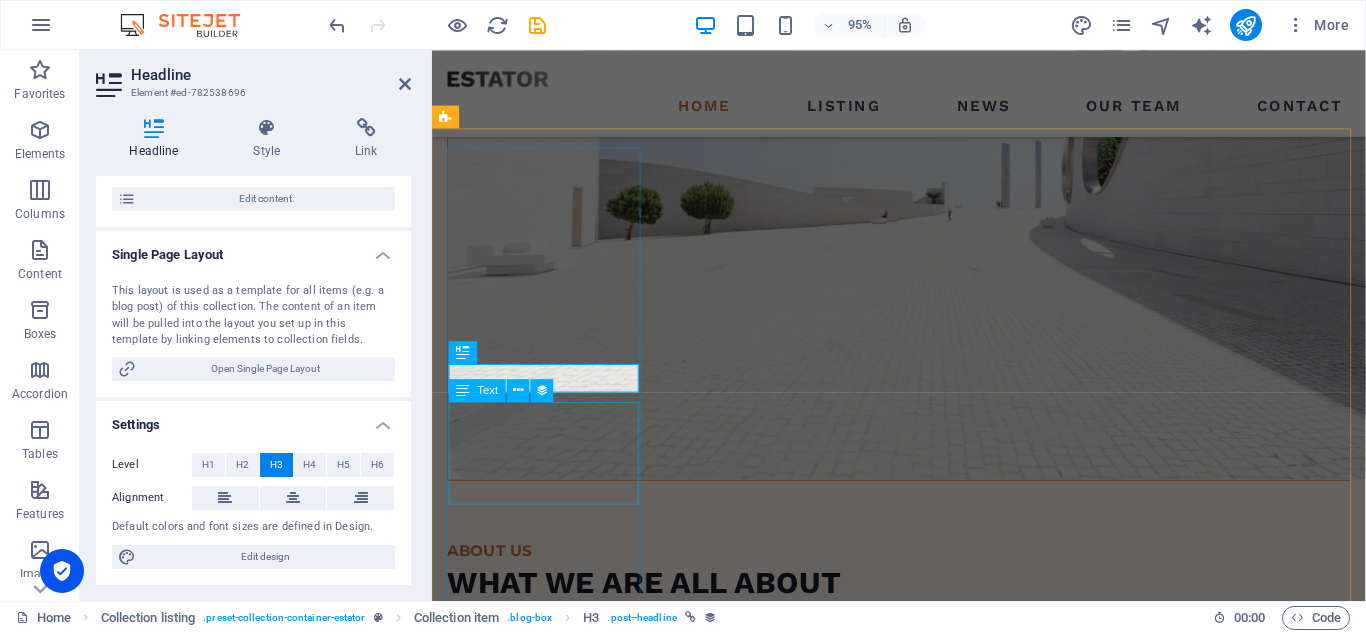click on "At vero eos et accdmus et iusto odio et divimos et qui." at bounding box center (923, 1644) 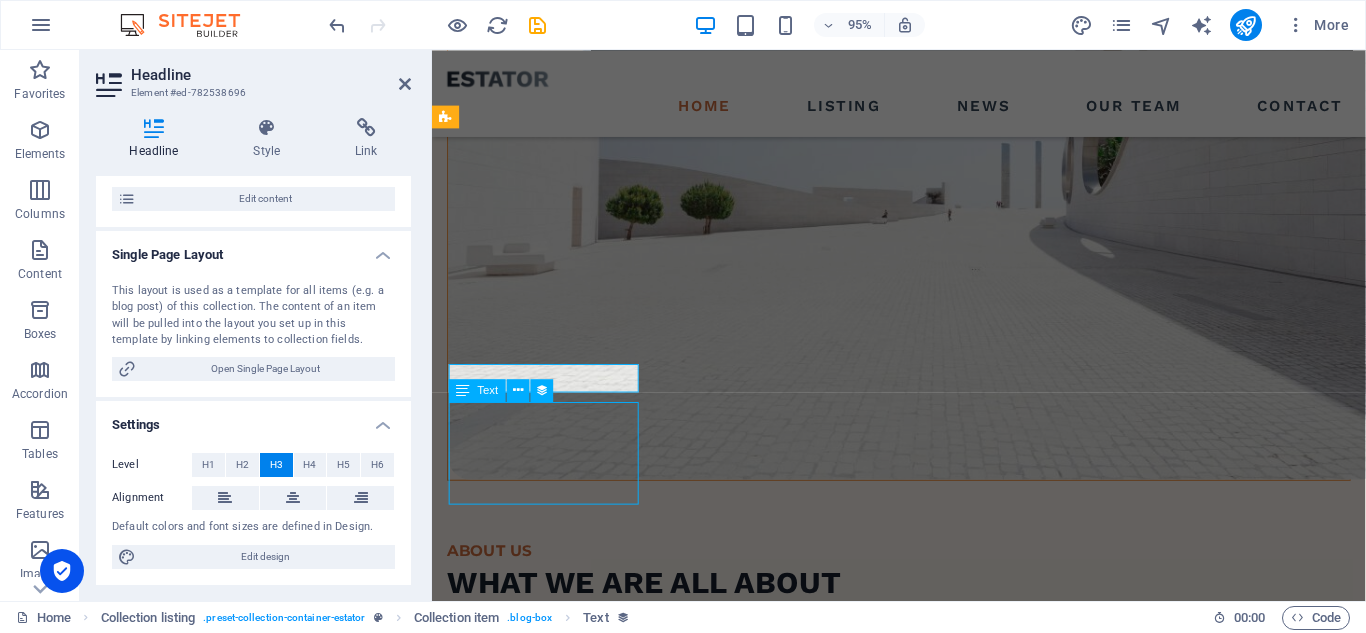 click on "At vero eos et accdmus et iusto odio et divimos et qui." at bounding box center [923, 2039] 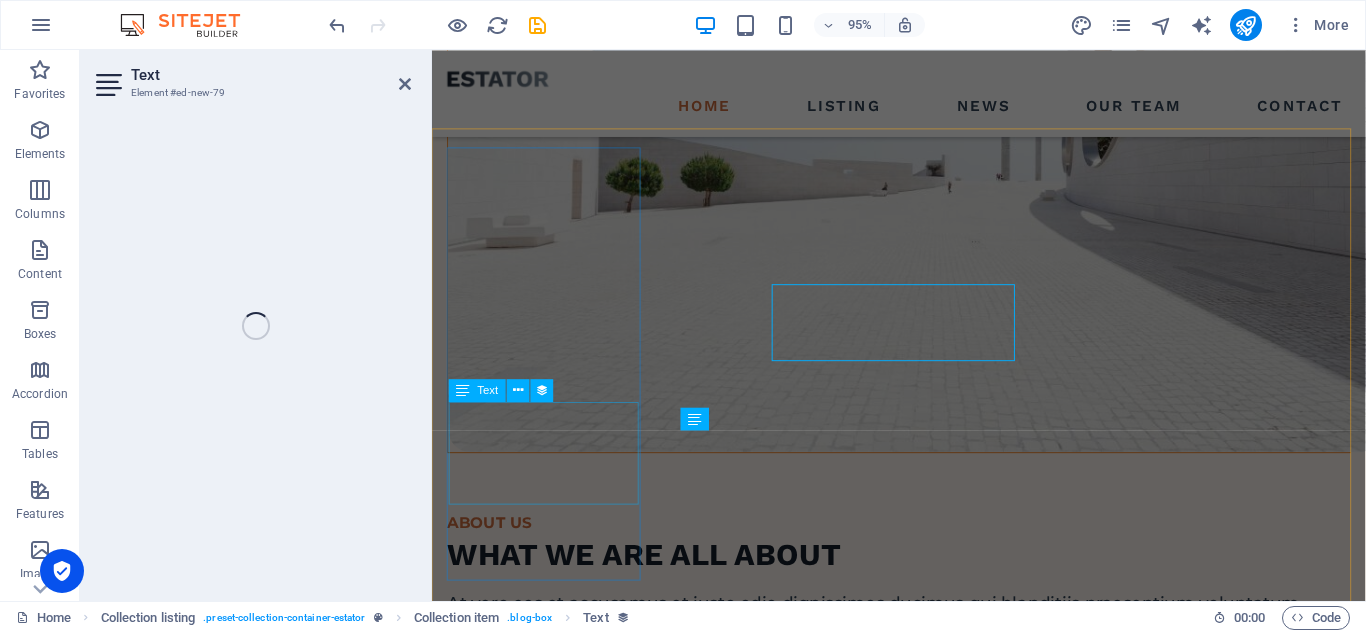 click on "At vero eos et accdmus et iusto odio et divimos et qui." at bounding box center (923, 1615) 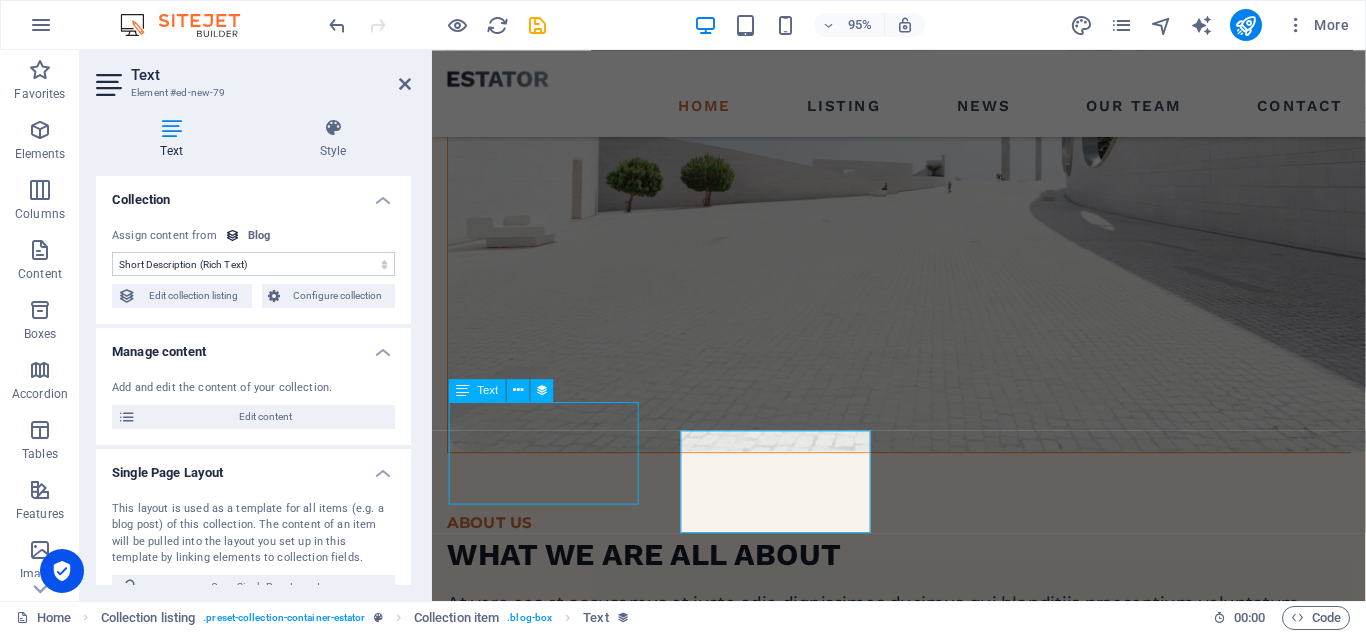 click on "At vero eos et accdmus et iusto odio et divimos et qui." at bounding box center [923, 1615] 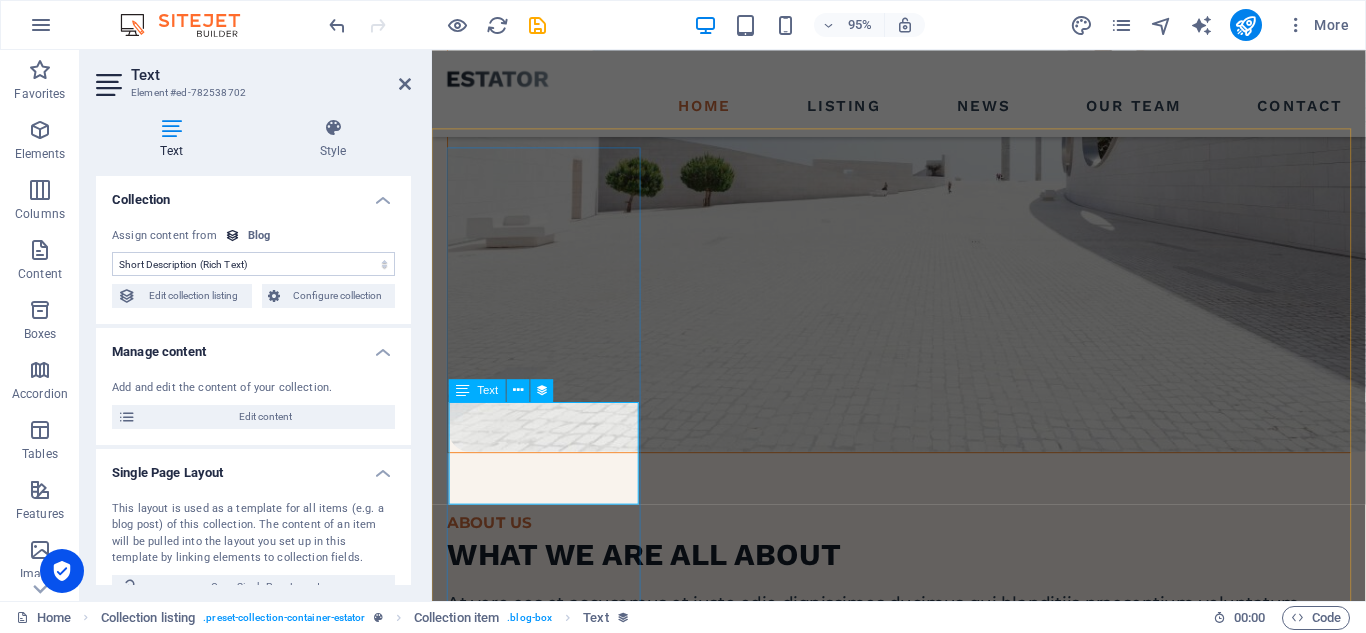 click on "At vero eos et accdmus et iusto odio et divimos et qui." at bounding box center (923, 1615) 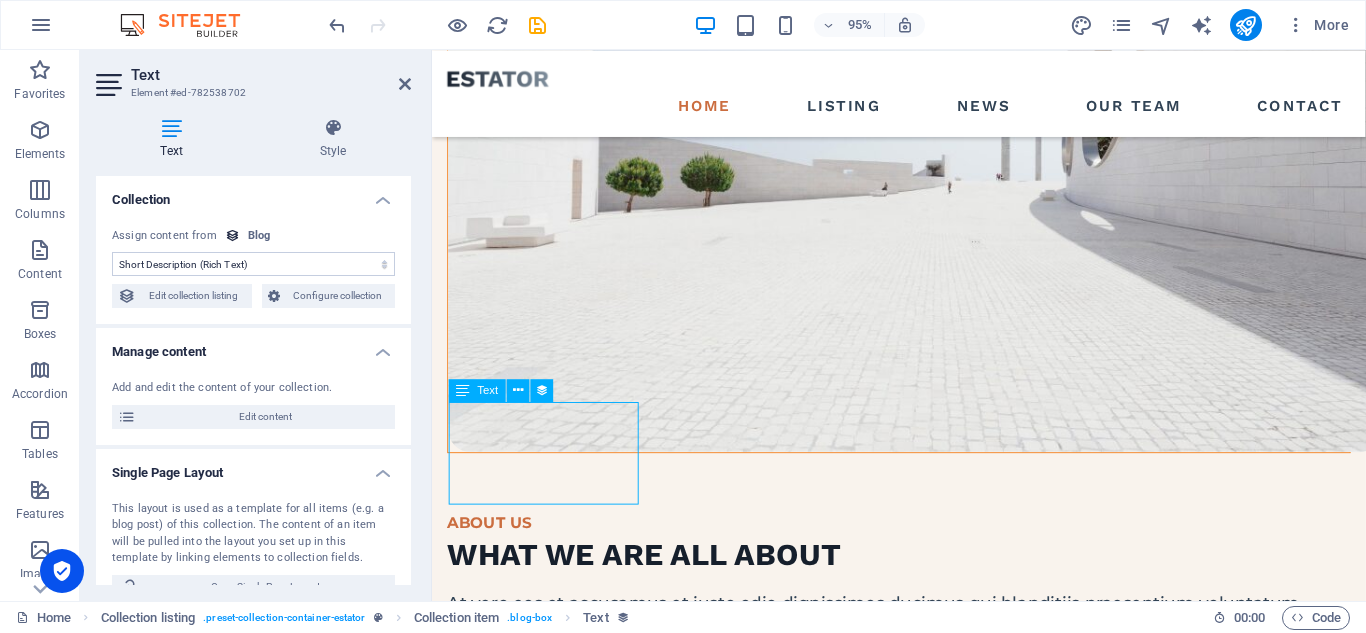 drag, startPoint x: 469, startPoint y: 435, endPoint x: 564, endPoint y: 502, distance: 116.24973 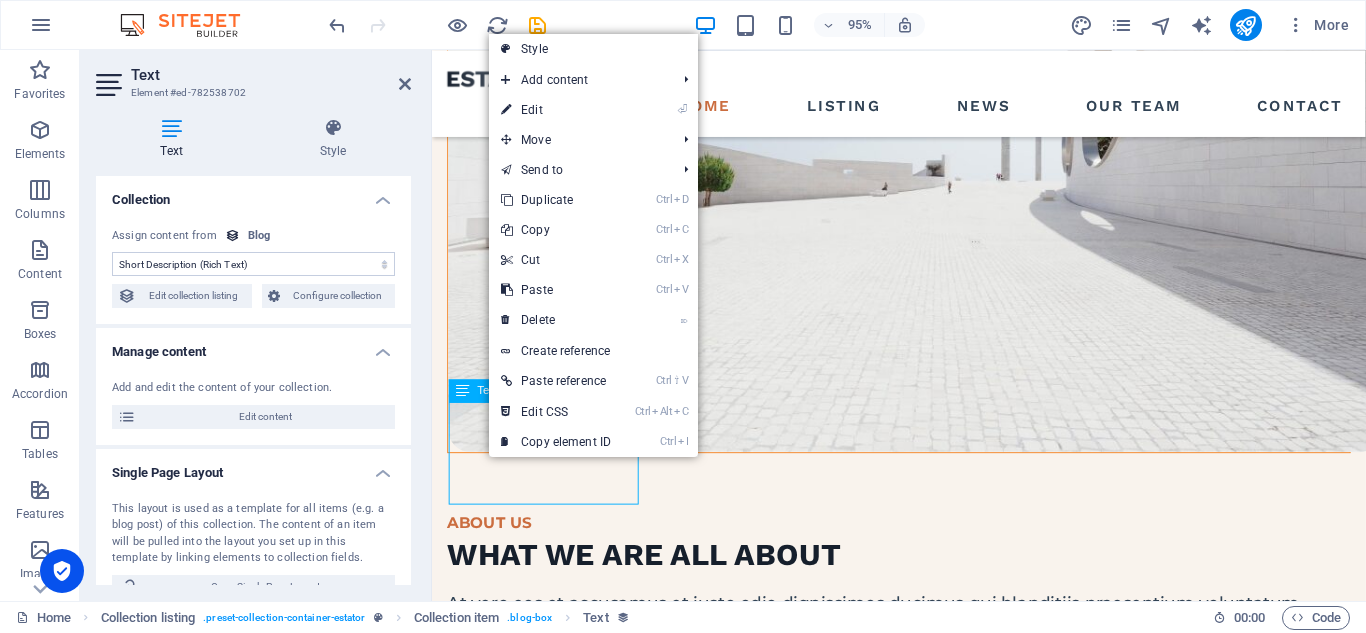 click on "At vero eos et accdmus et iusto odio et divimos et qui." at bounding box center [923, 1615] 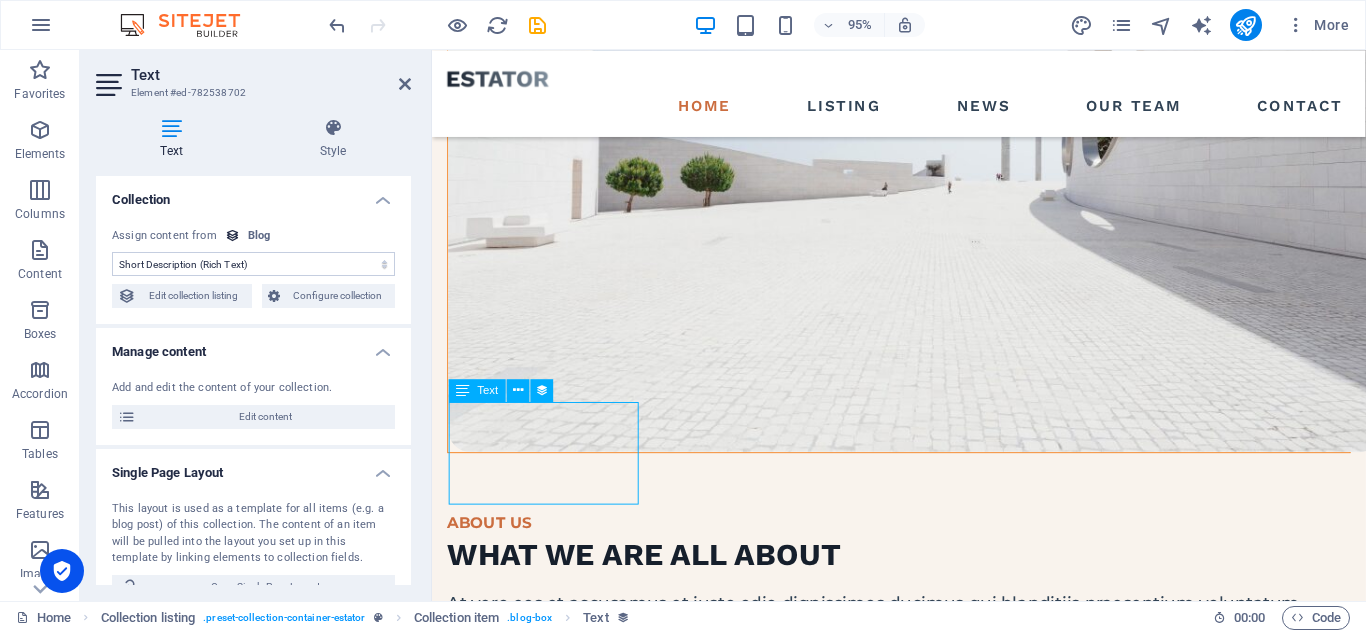 click on "At vero eos et accdmus et iusto odio et divimos et qui." at bounding box center (923, 1615) 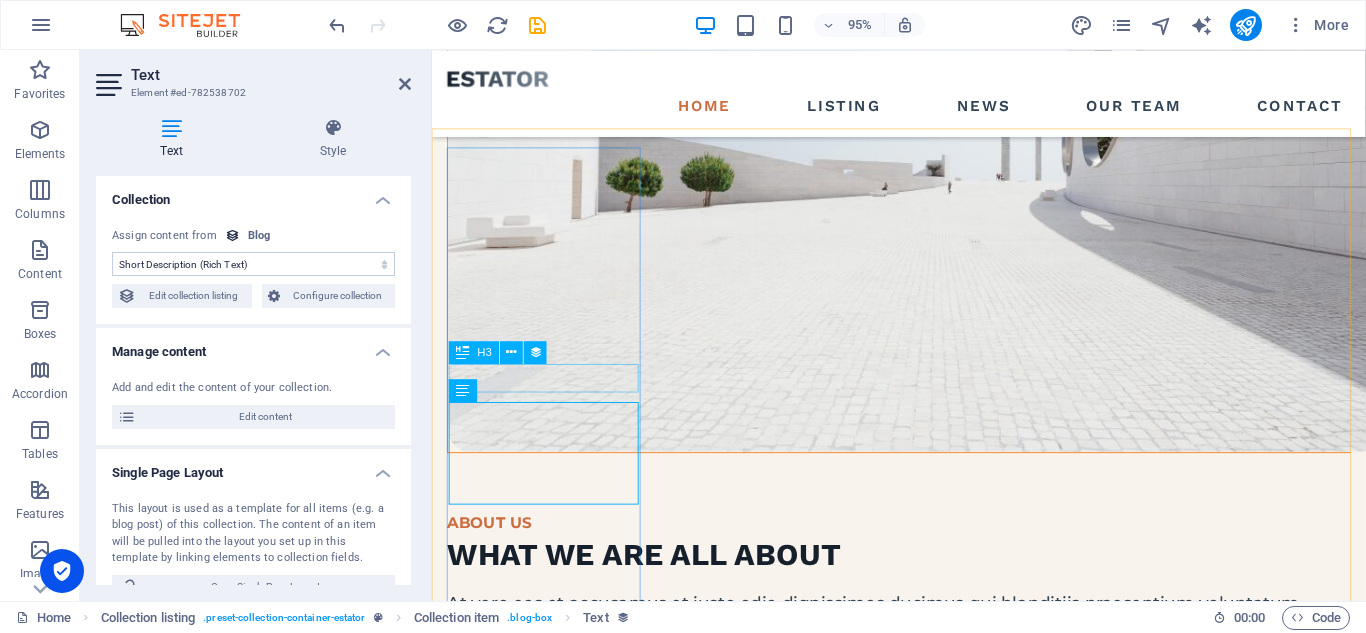 click on "Sea Side Villa" at bounding box center (923, 1577) 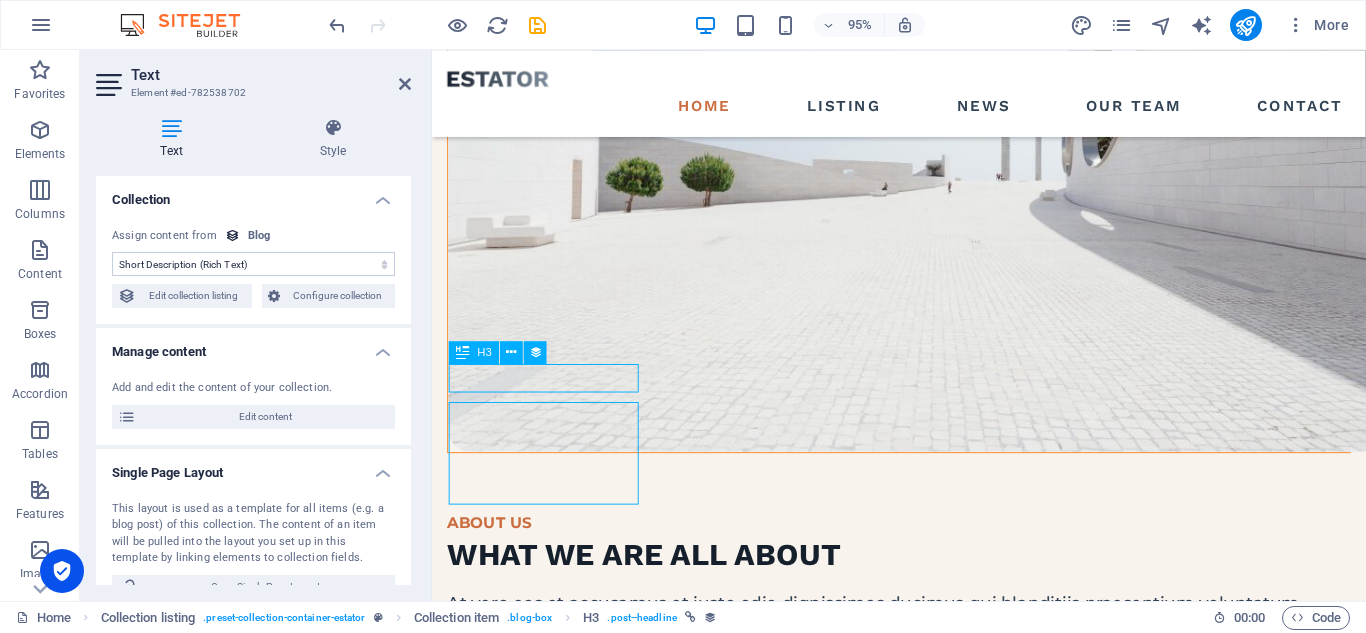 drag, startPoint x: 562, startPoint y: 396, endPoint x: 908, endPoint y: 379, distance: 346.4174 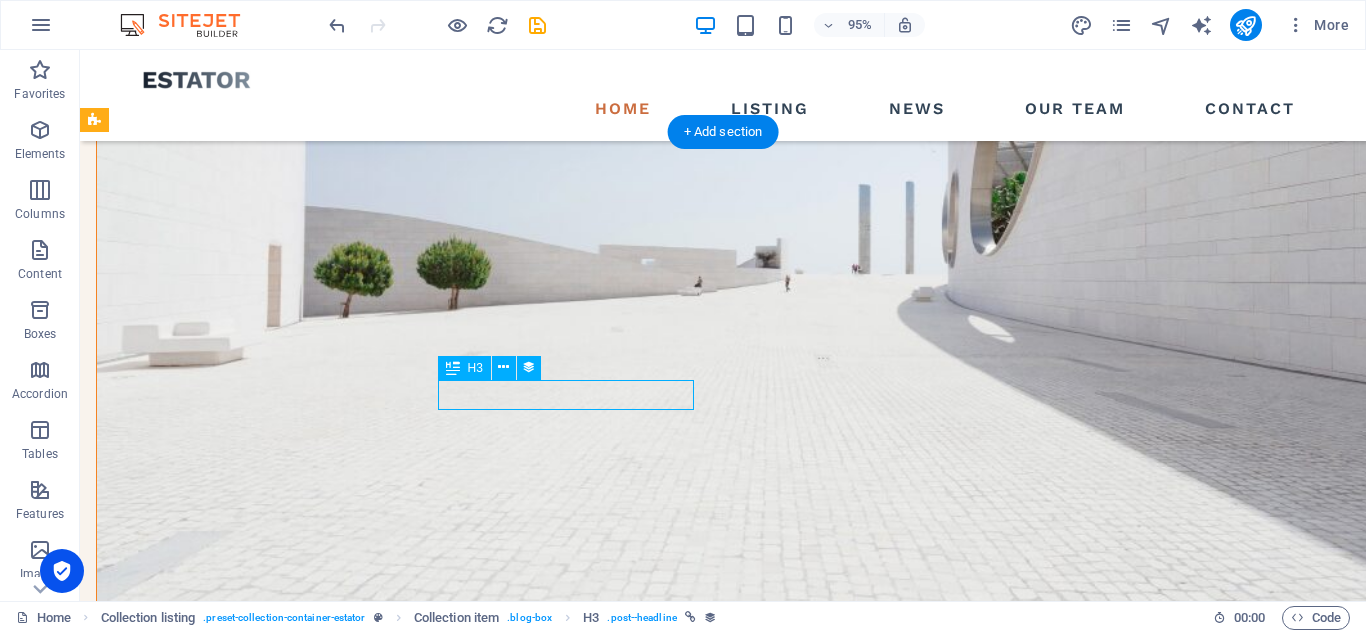 click on "[GEOGRAPHIC_DATA][PERSON_NAME]" at bounding box center [676, 2148] 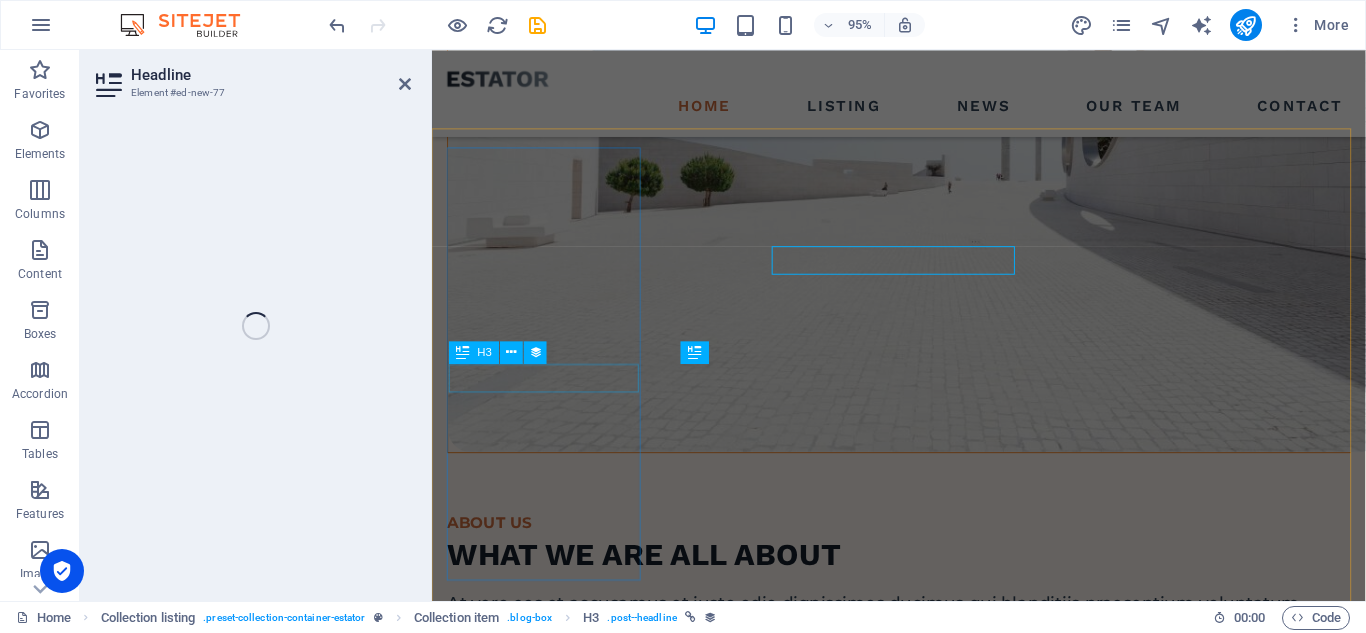 select on "name" 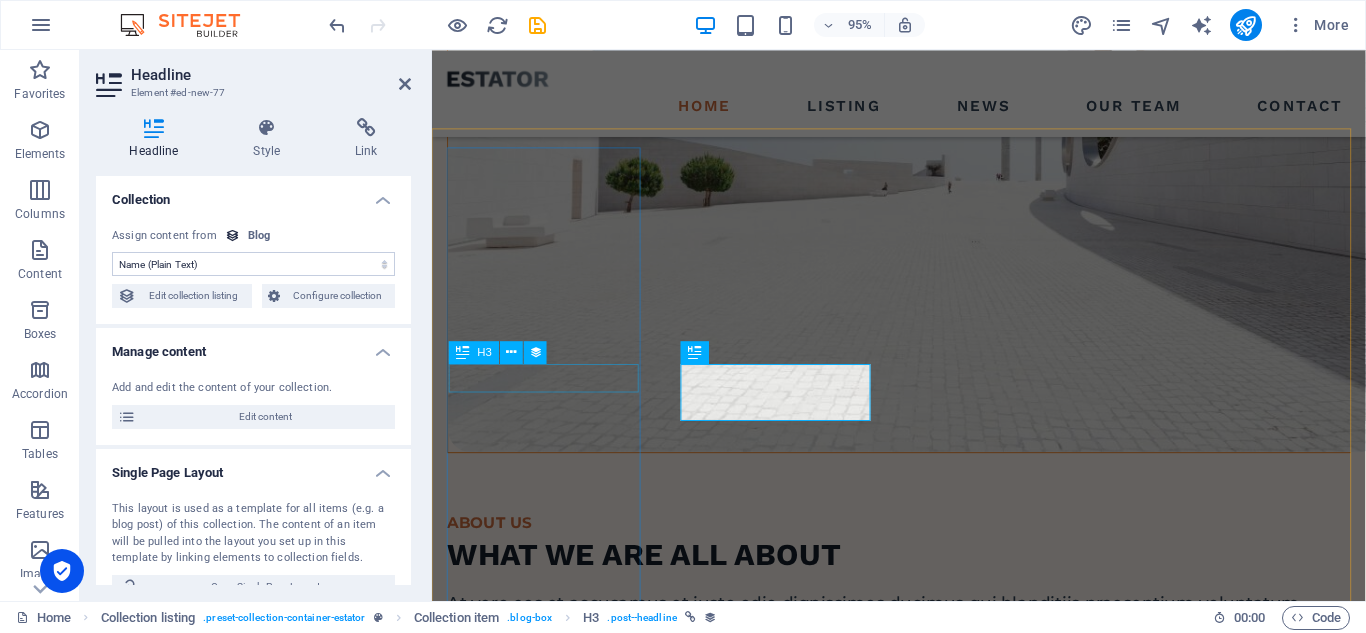 click on "Sea Side Villa" at bounding box center [923, 1577] 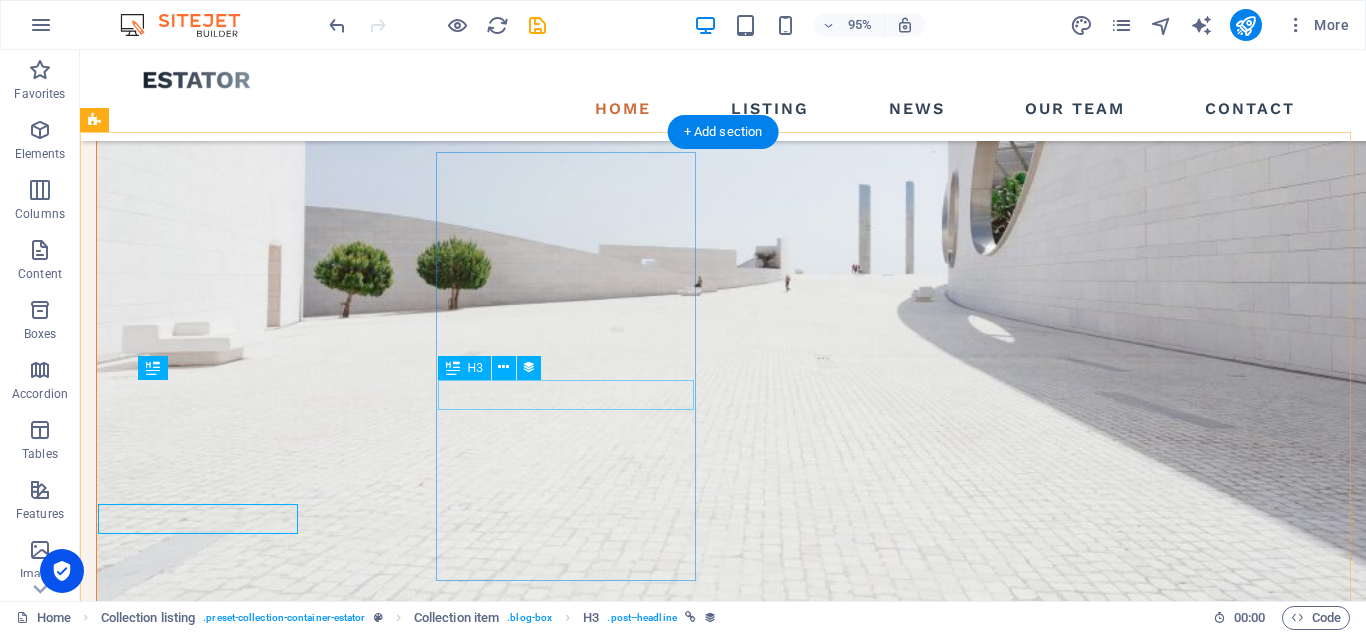 scroll, scrollTop: 1989, scrollLeft: 0, axis: vertical 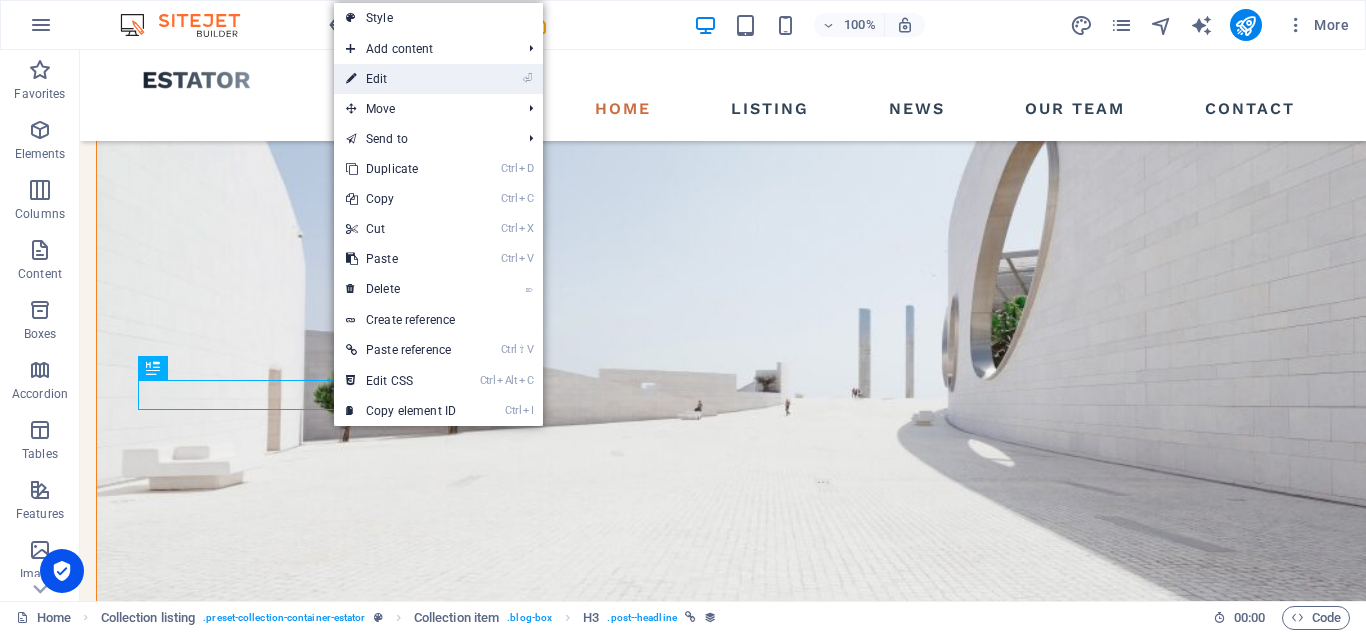 click on "⏎  Edit" at bounding box center (401, 79) 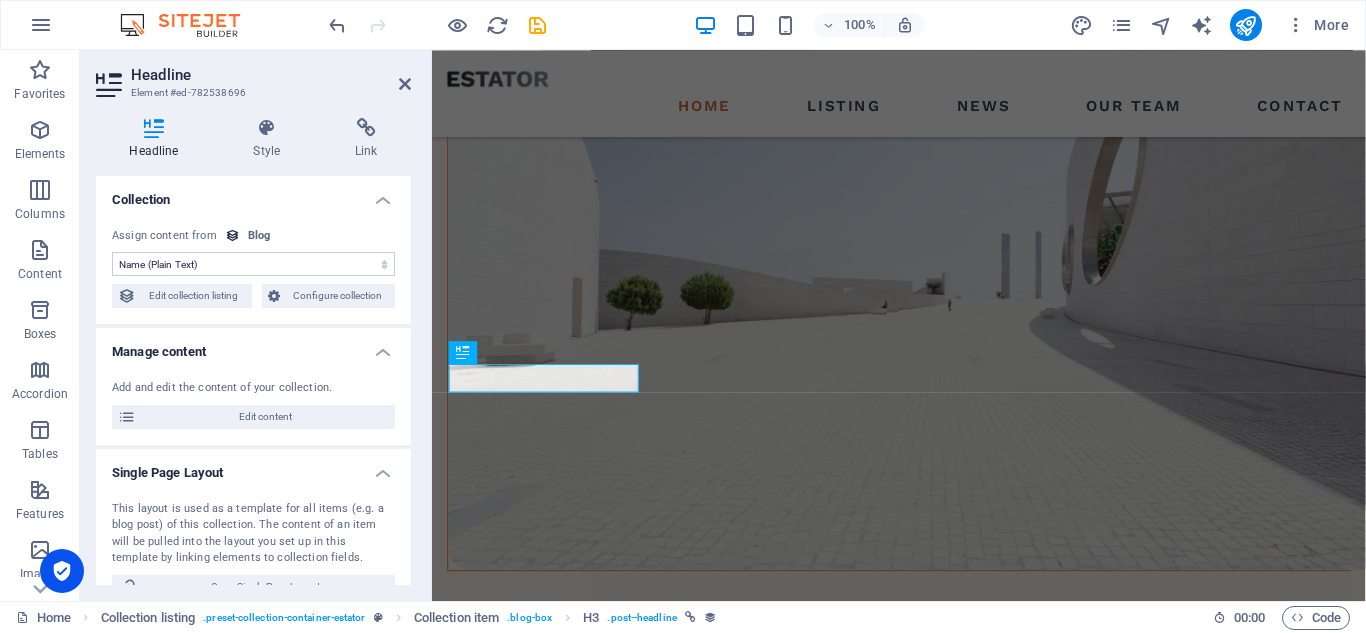 scroll, scrollTop: 2113, scrollLeft: 0, axis: vertical 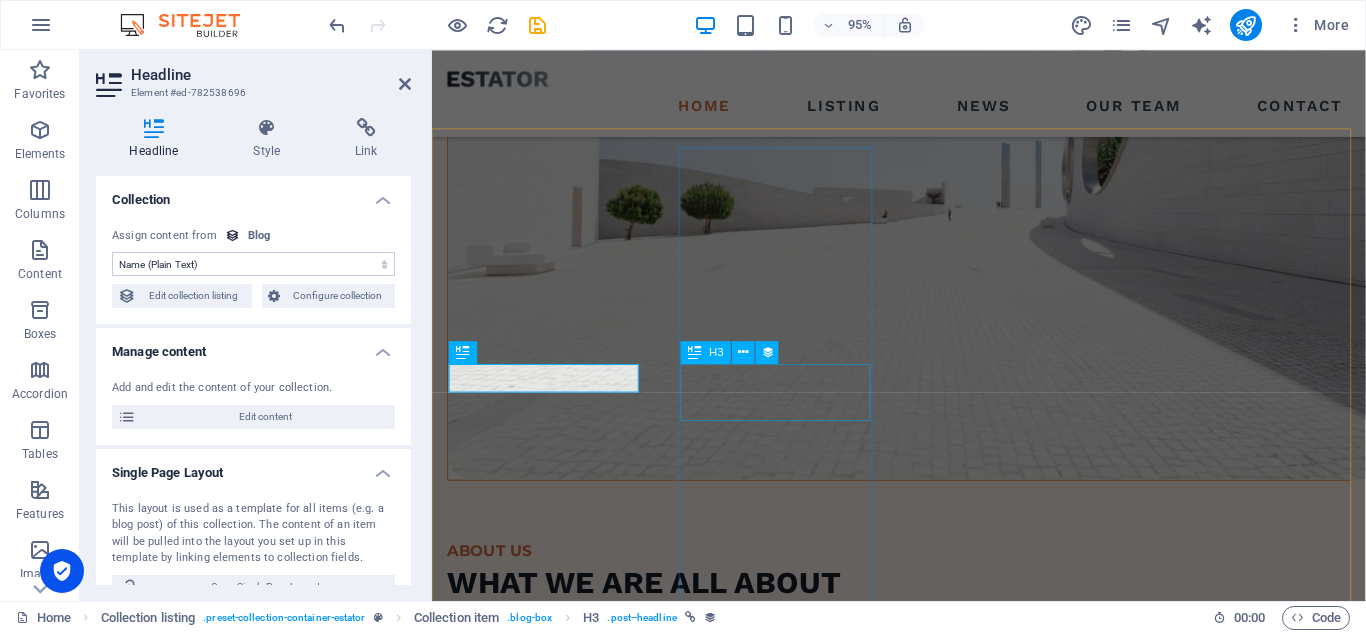 click on "[GEOGRAPHIC_DATA][PERSON_NAME]" at bounding box center [923, 2001] 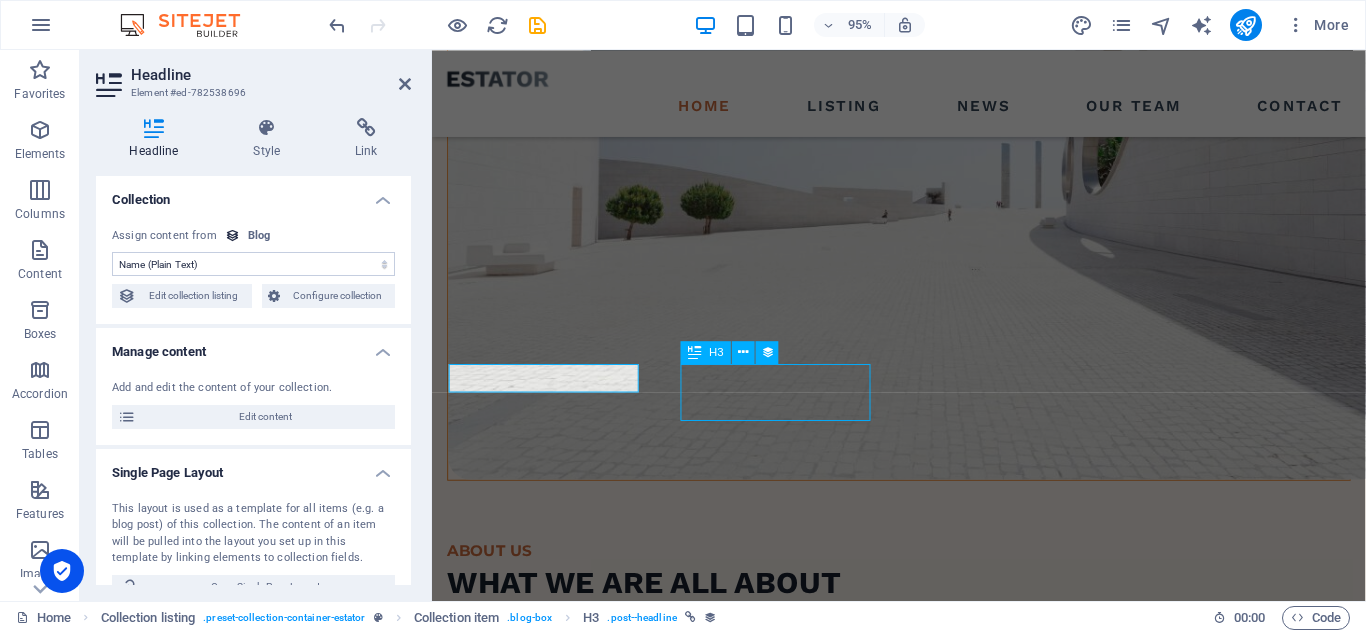 click at bounding box center [923, 2368] 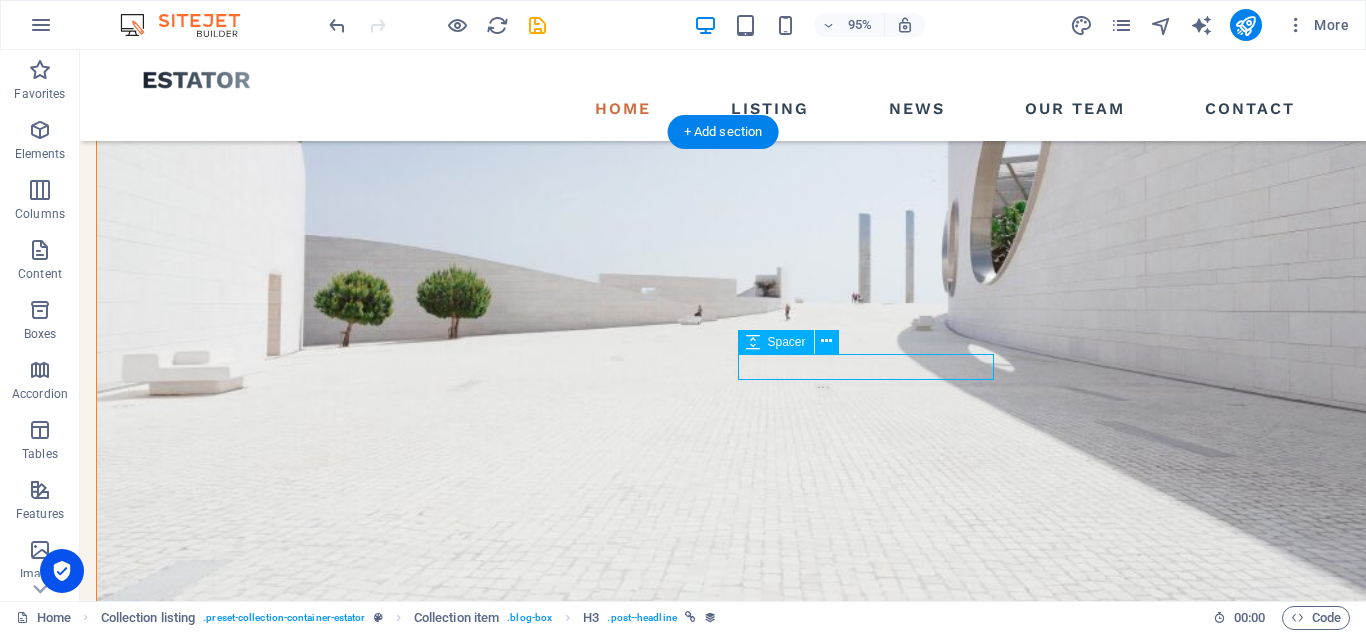 click at bounding box center (676, 2544) 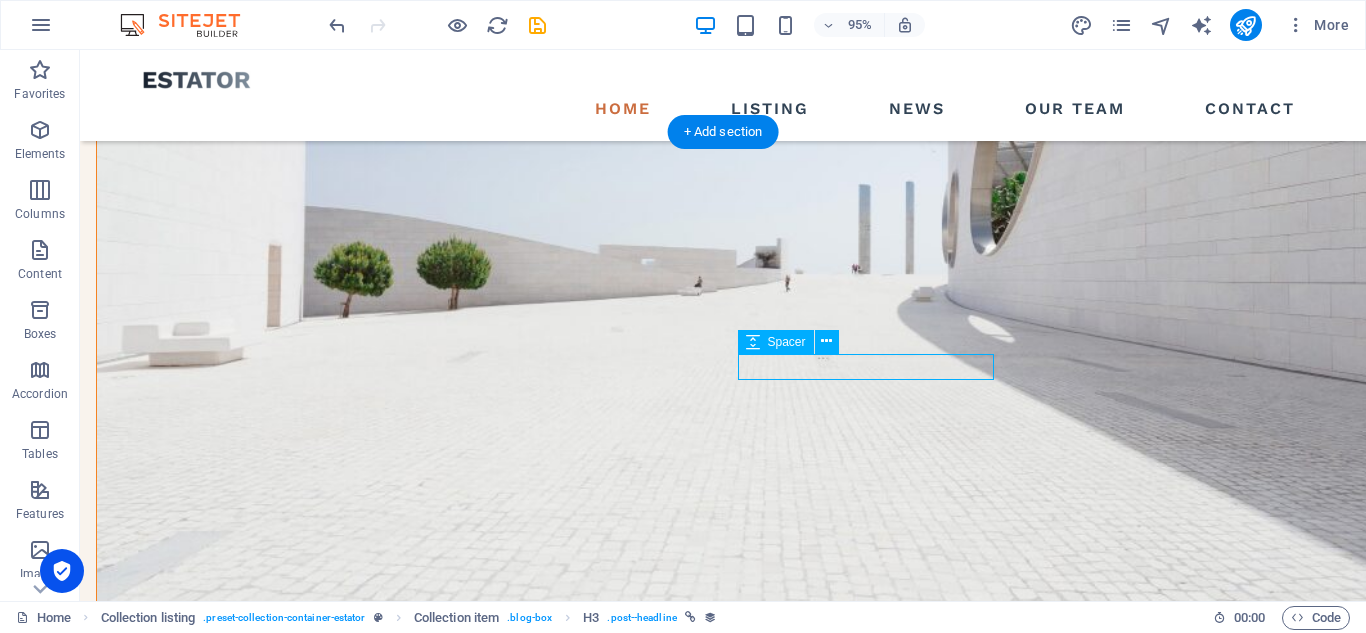select on "px" 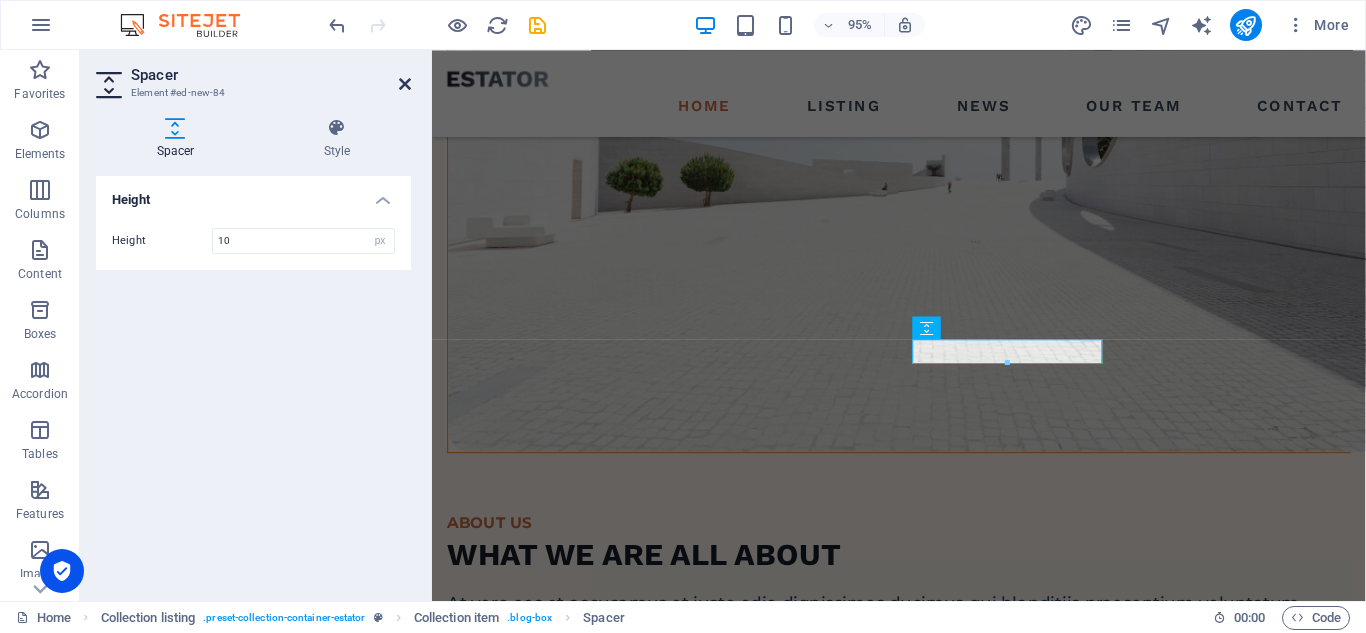 click at bounding box center [405, 84] 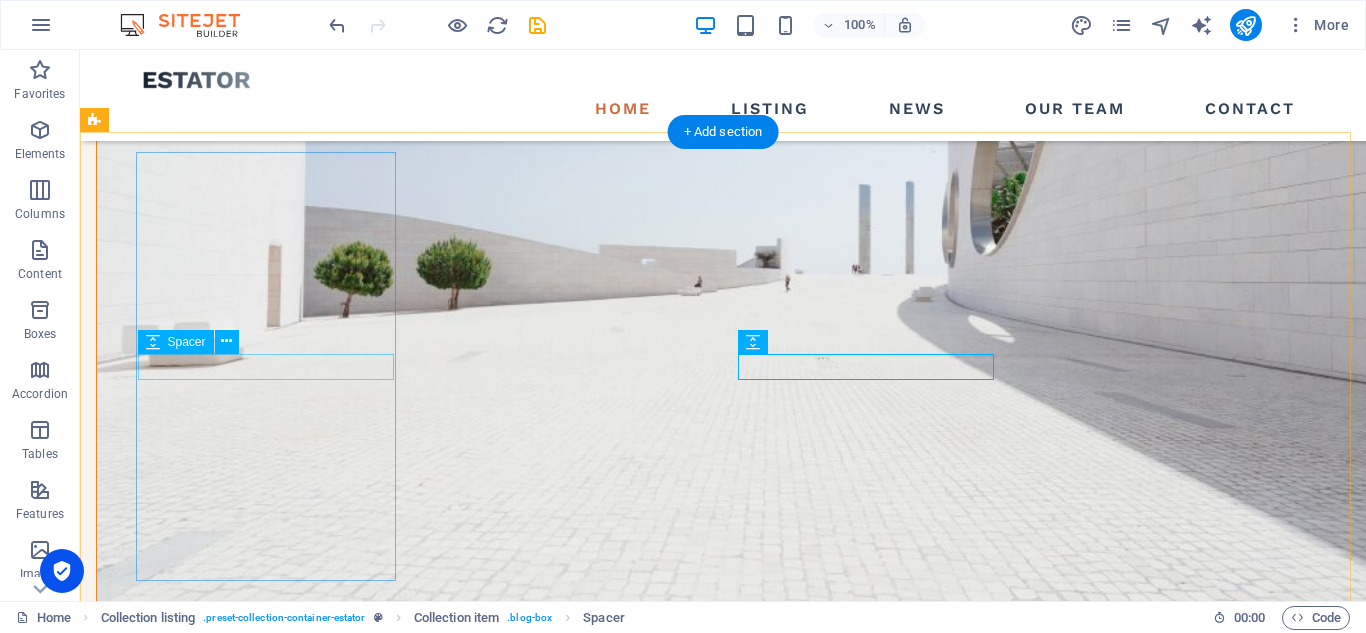 scroll, scrollTop: 1989, scrollLeft: 0, axis: vertical 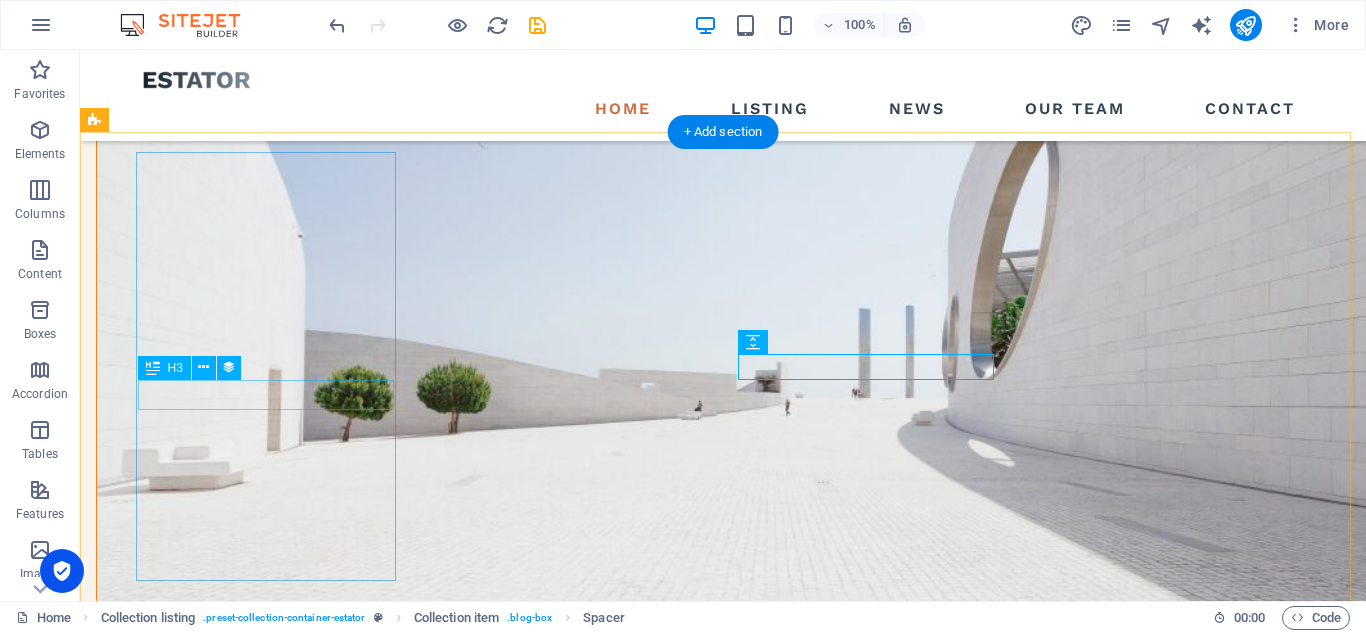click on "Sea Side Villa" at bounding box center [676, 1877] 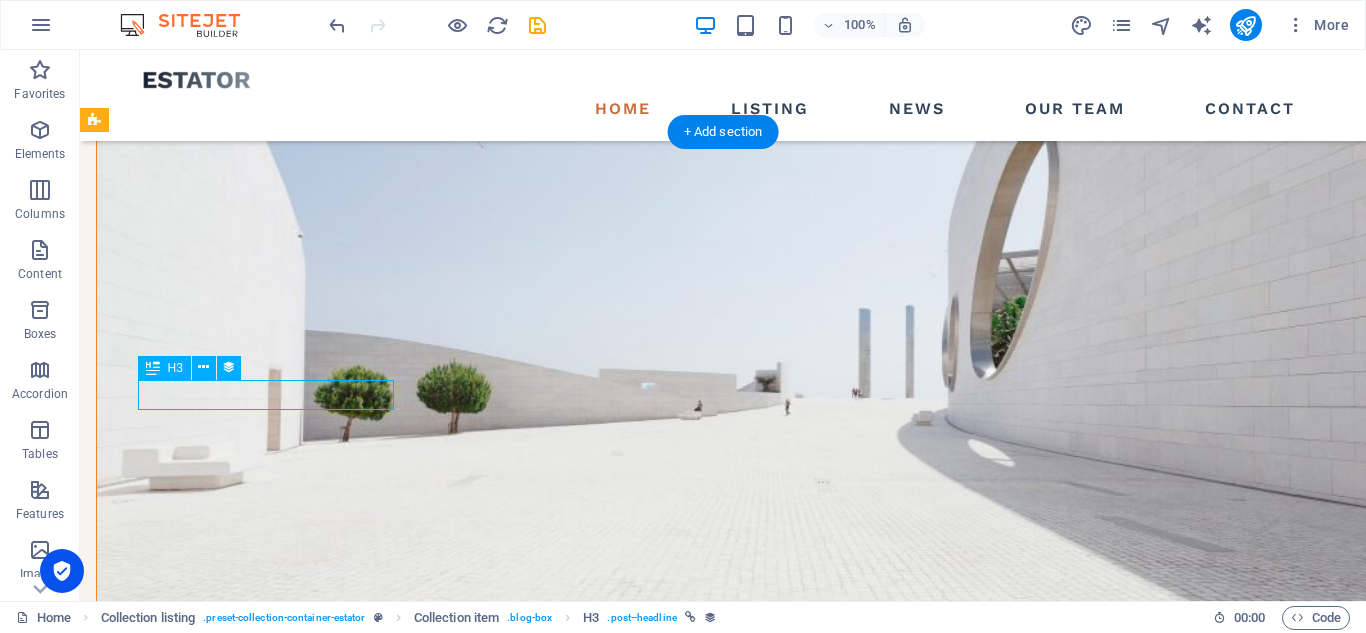 click on "Sea Side Villa" at bounding box center [676, 1877] 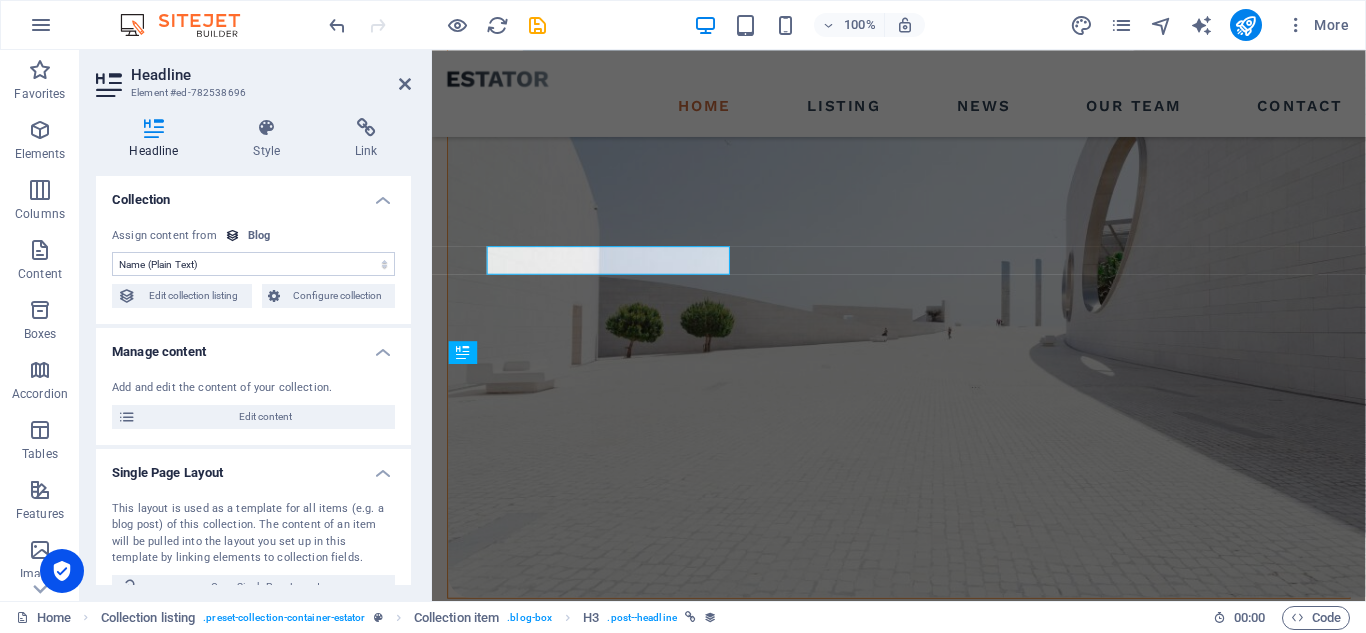 scroll, scrollTop: 2113, scrollLeft: 0, axis: vertical 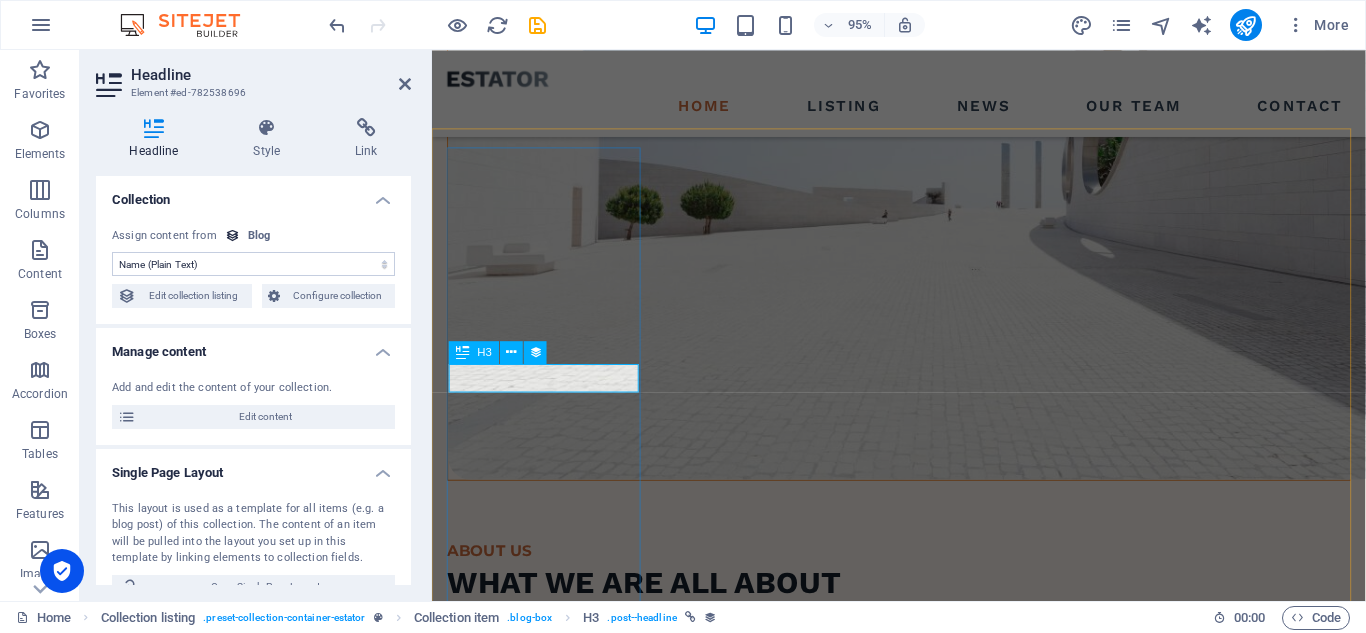 click on "Sea Side Villa" at bounding box center (923, 1606) 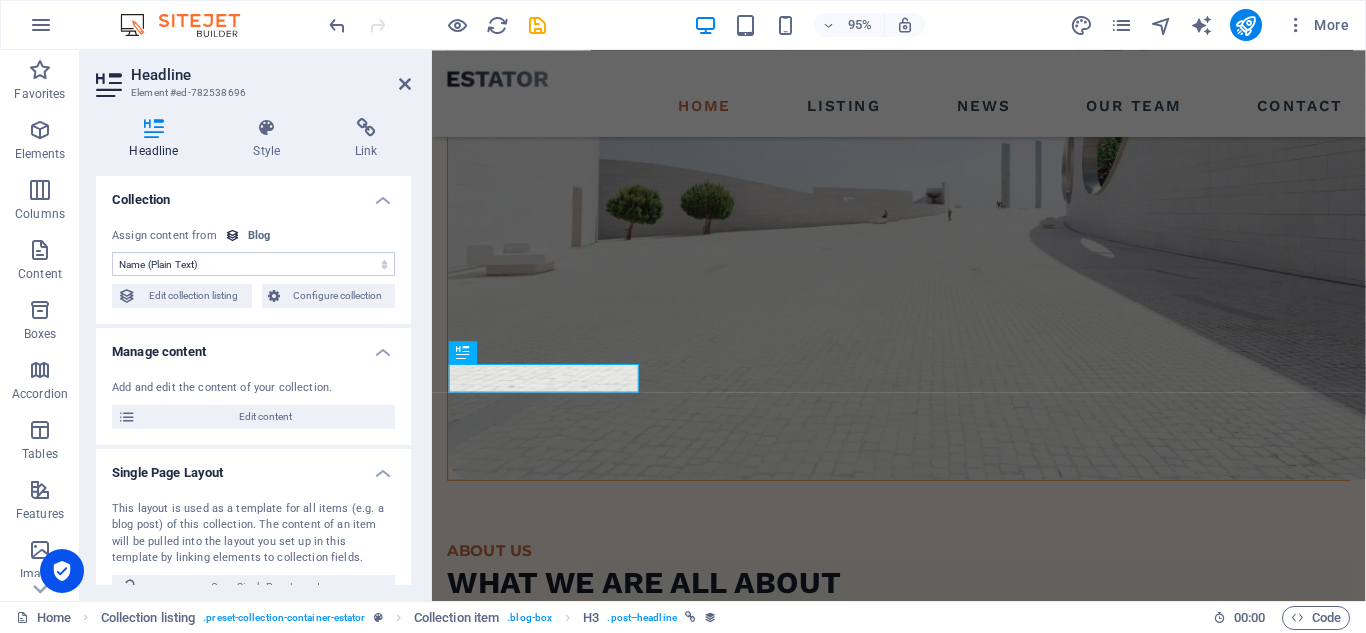 click on "Headline" at bounding box center [158, 139] 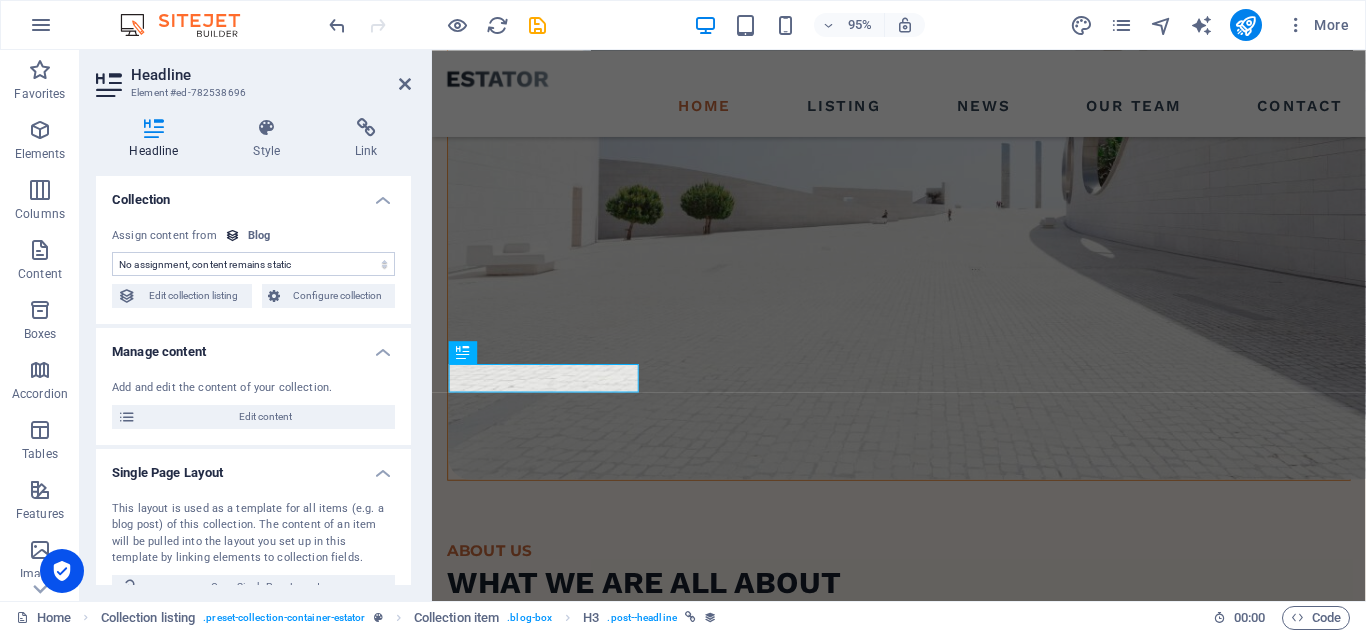 click on "No assignment, content remains static Created at (Date) Updated at (Date) Name (Plain Text) Slug (Plain Text) Short Description (Rich Text) Long Description (Rich Text) Hero Text (Rich Text) Content (CMS) Author (Plain Text) Image (File) Publishing Date (Date) Status (Choice) Category (Choice)" at bounding box center [253, 264] 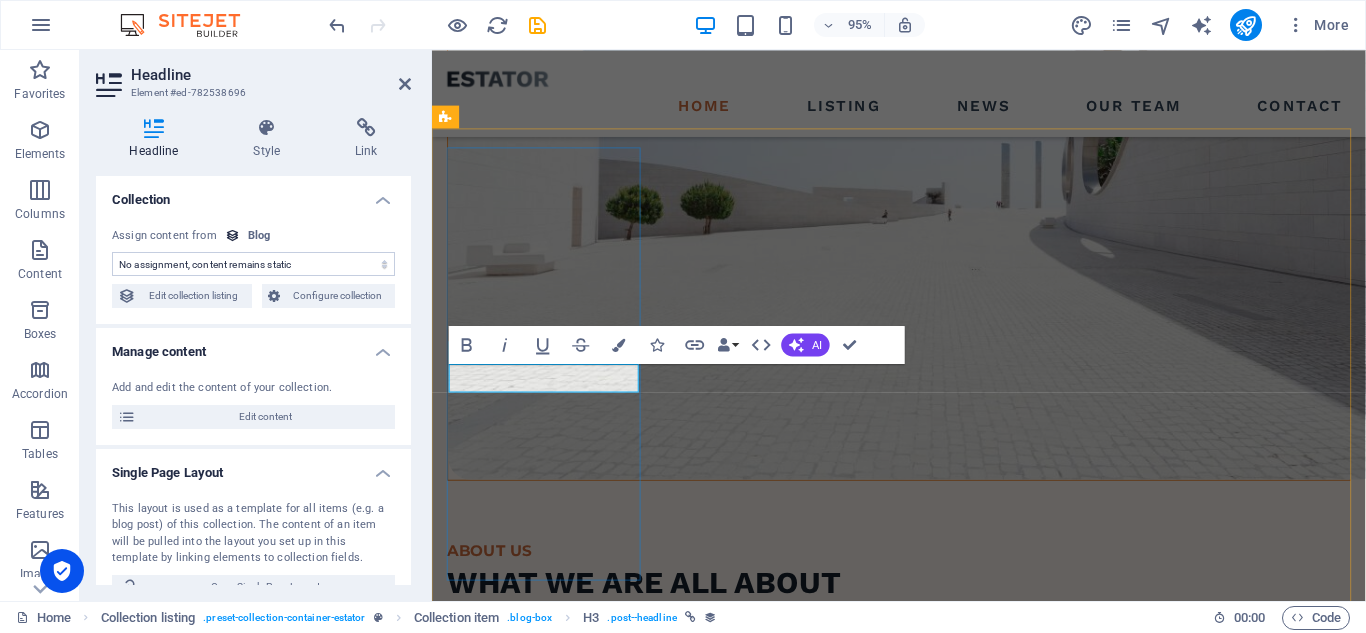 type 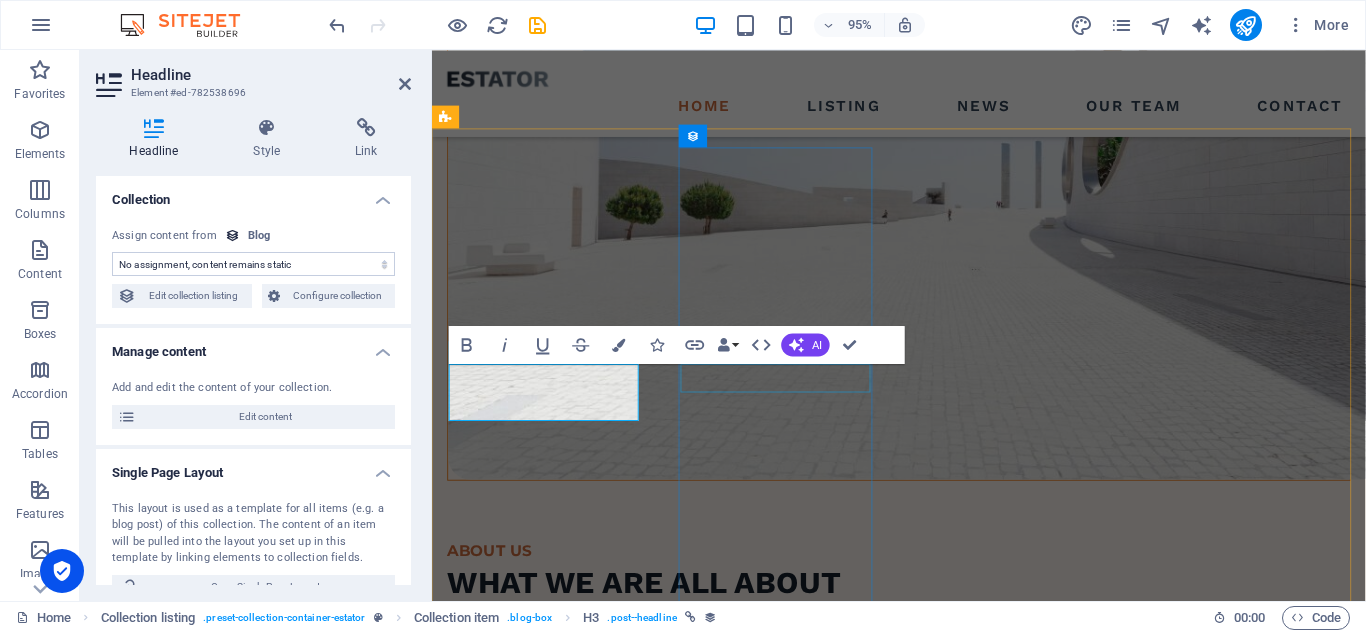 click on "Sea Side Villa" at bounding box center [923, 2001] 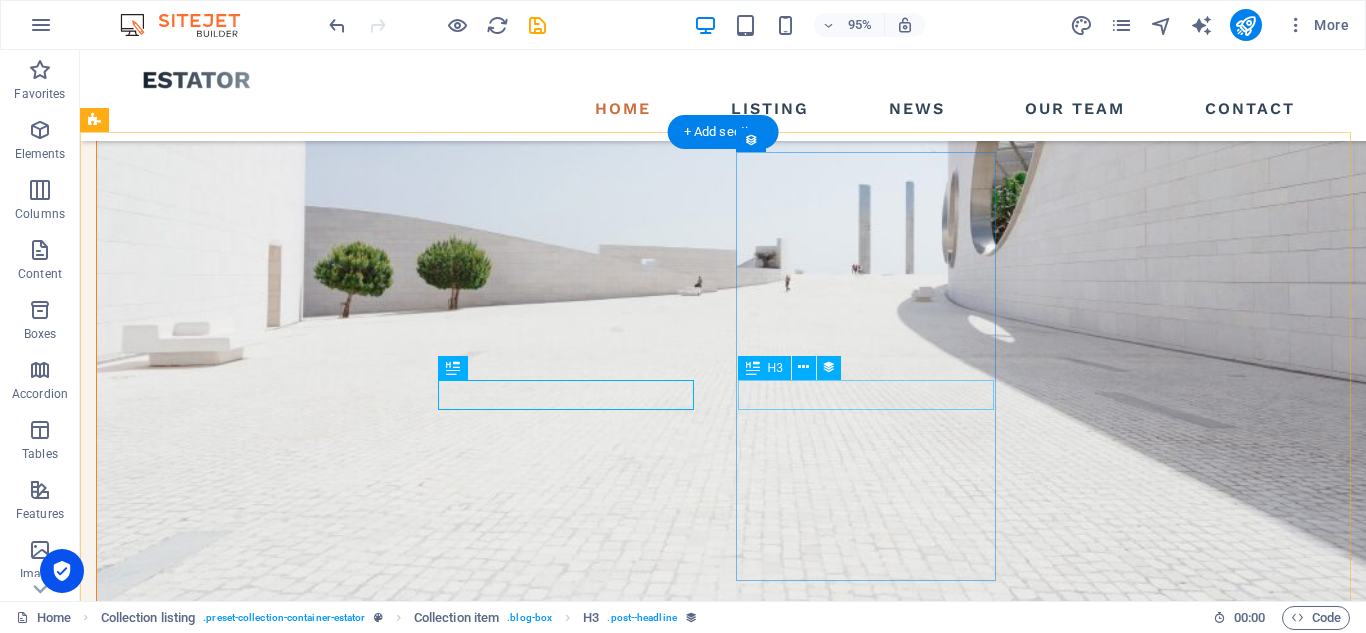 scroll, scrollTop: 1989, scrollLeft: 0, axis: vertical 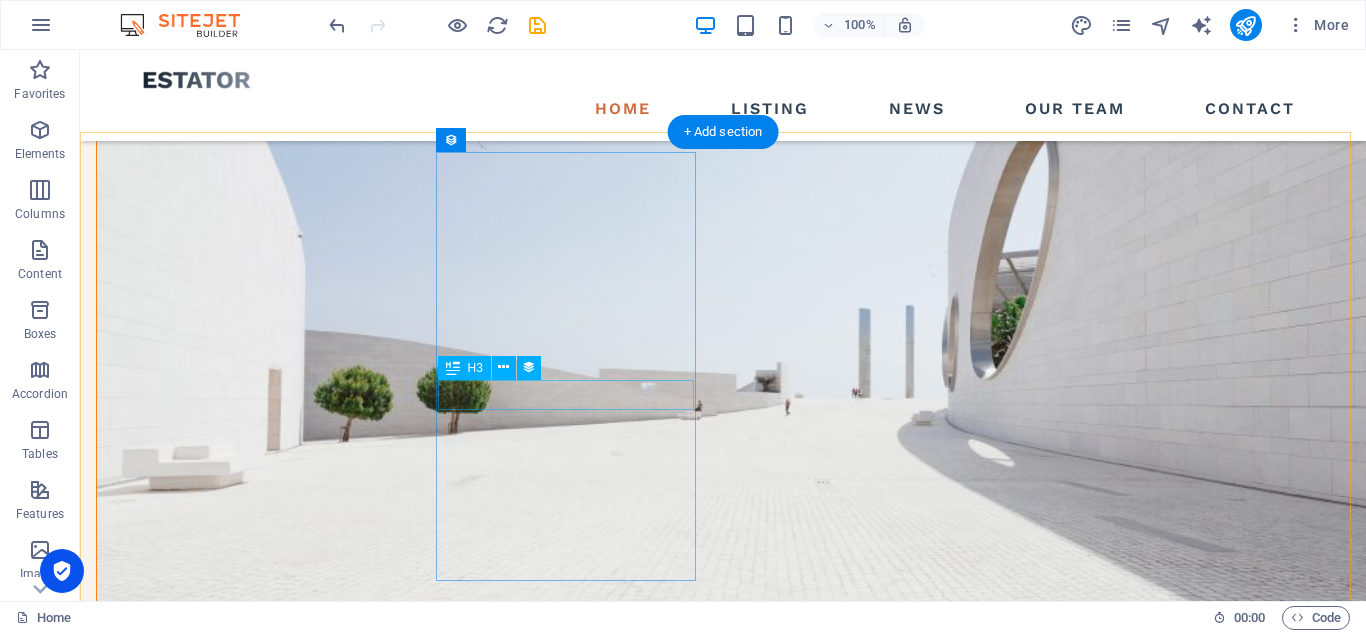 click on "VIRTUAL IT SYSTEMS" at bounding box center (676, 2272) 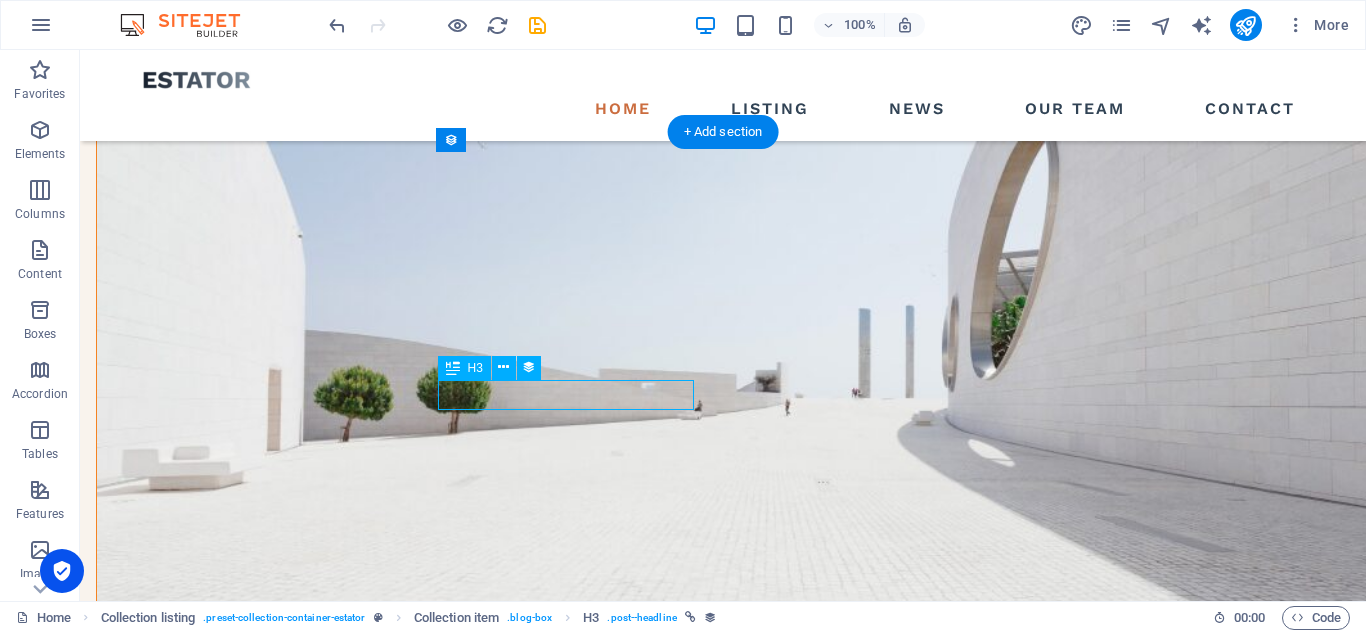 click on "VIRTUAL IT SYSTEMS" at bounding box center (676, 2272) 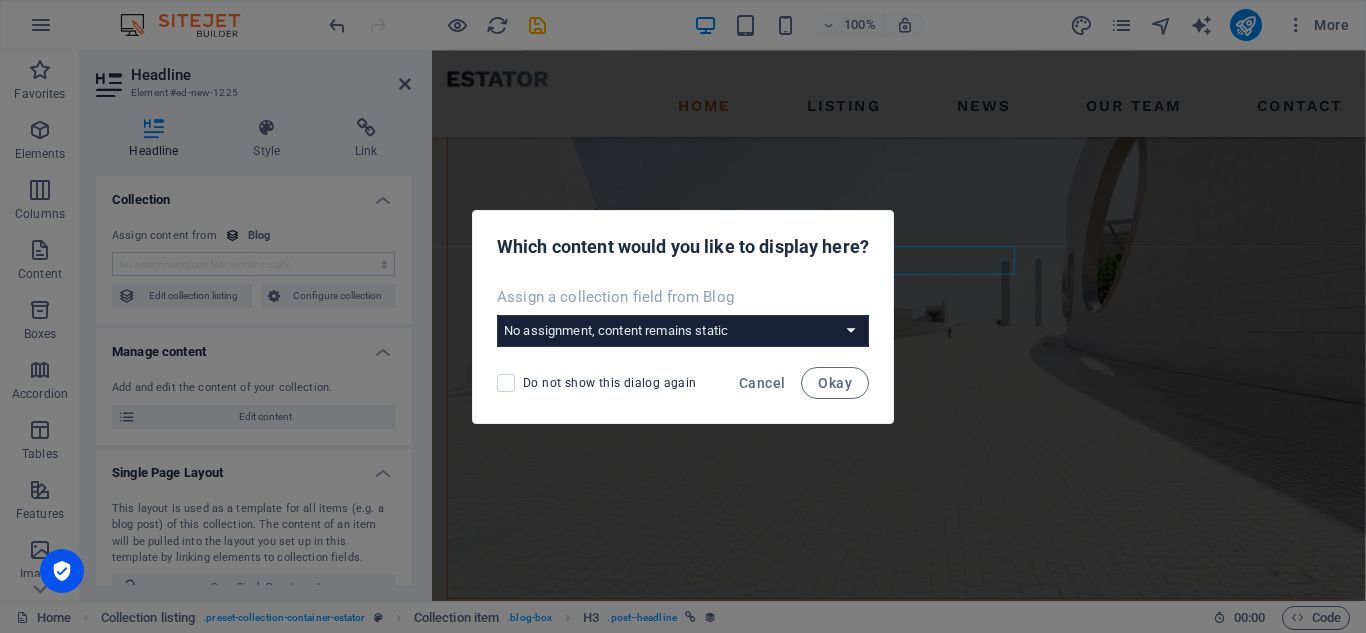 scroll, scrollTop: 2113, scrollLeft: 0, axis: vertical 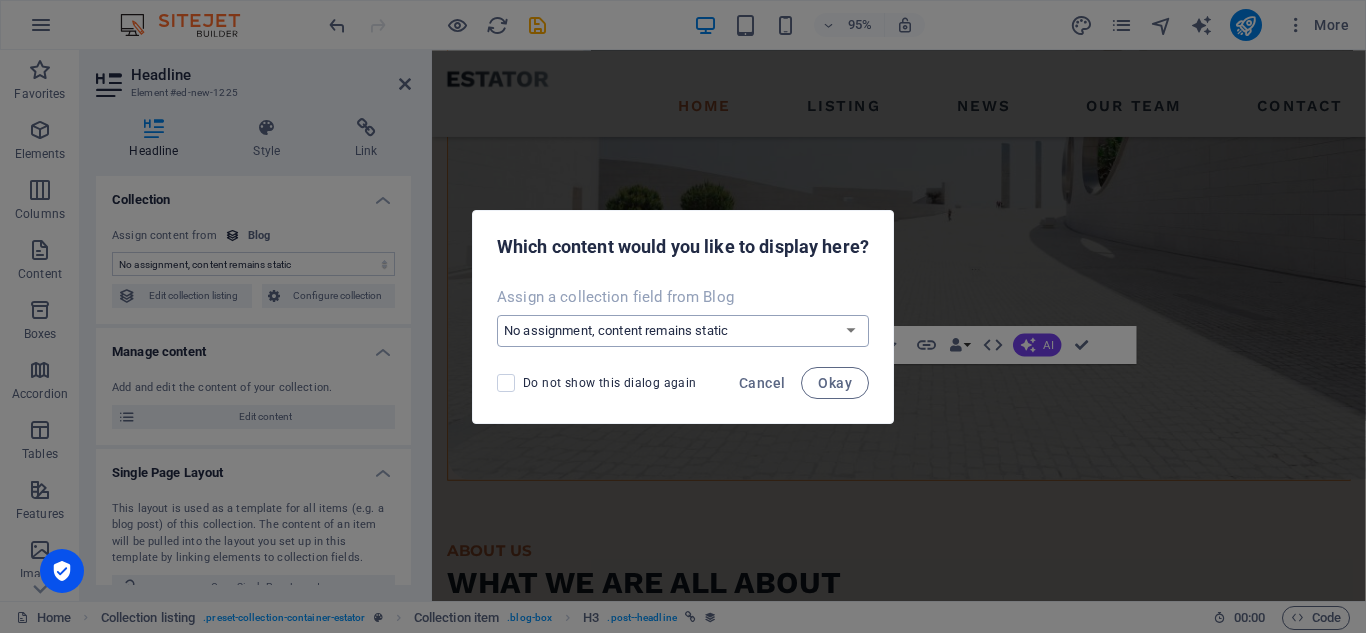 click on "No assignment, content remains static Create a new field Created at (Date) Updated at (Date) Name (Plain Text) Slug (Plain Text) Short Description (Rich Text) Long Description (Rich Text) Hero Text (Rich Text) Content (CMS) Author (Plain Text) Image (File) Publishing Date (Date) Status (Choice) Category (Choice)" at bounding box center (683, 331) 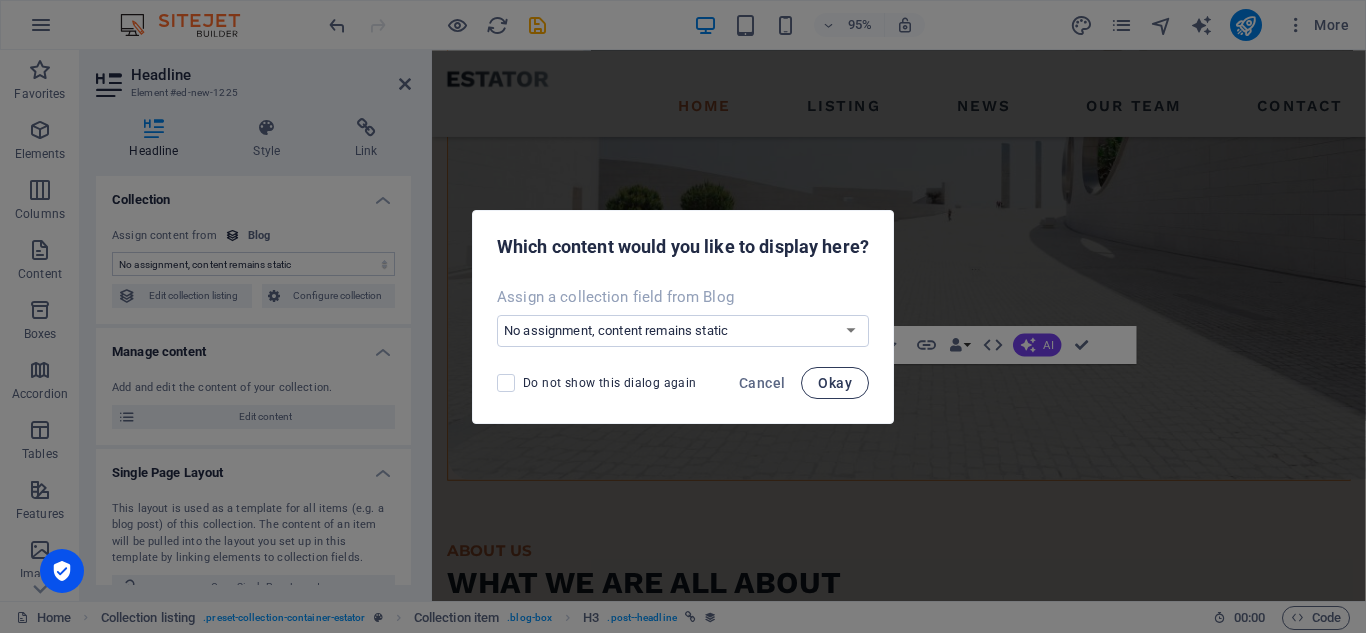 click on "Okay" at bounding box center (835, 383) 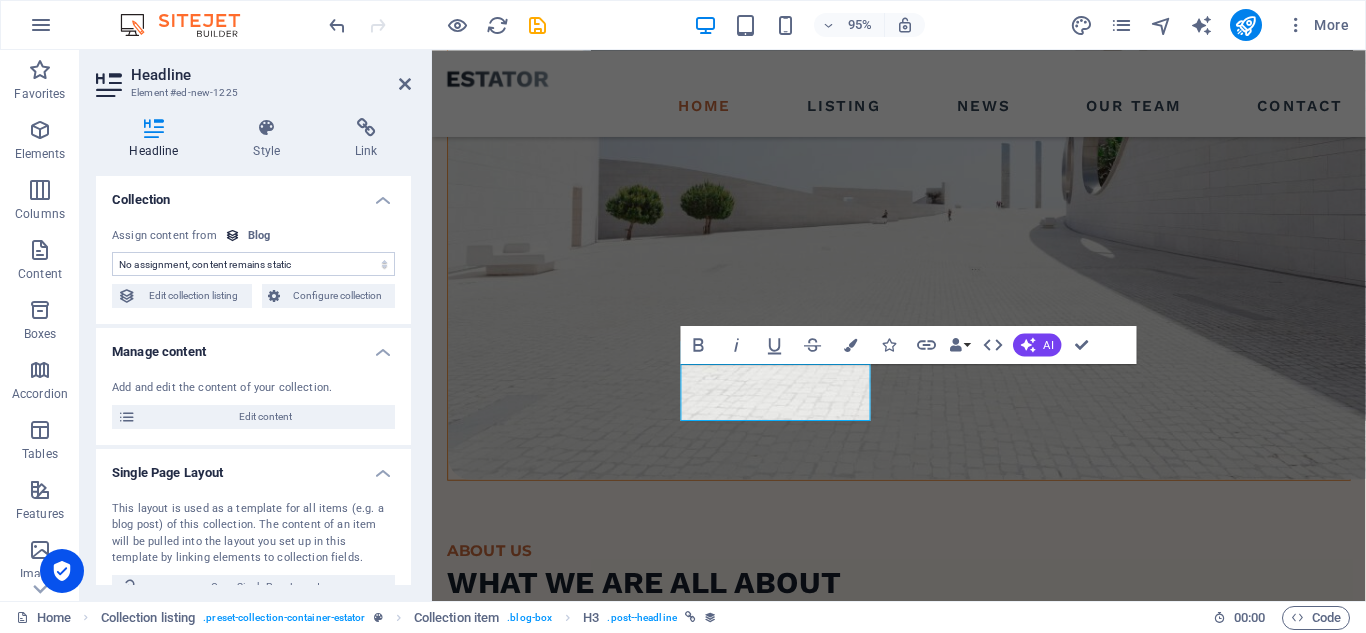 click on "No assignment, content remains static Created at (Date) Updated at (Date) Name (Plain Text) Slug (Plain Text) Short Description (Rich Text) Long Description (Rich Text) Hero Text (Rich Text) Content (CMS) Author (Plain Text) Image (File) Publishing Date (Date) Status (Choice) Category (Choice)" at bounding box center (253, 264) 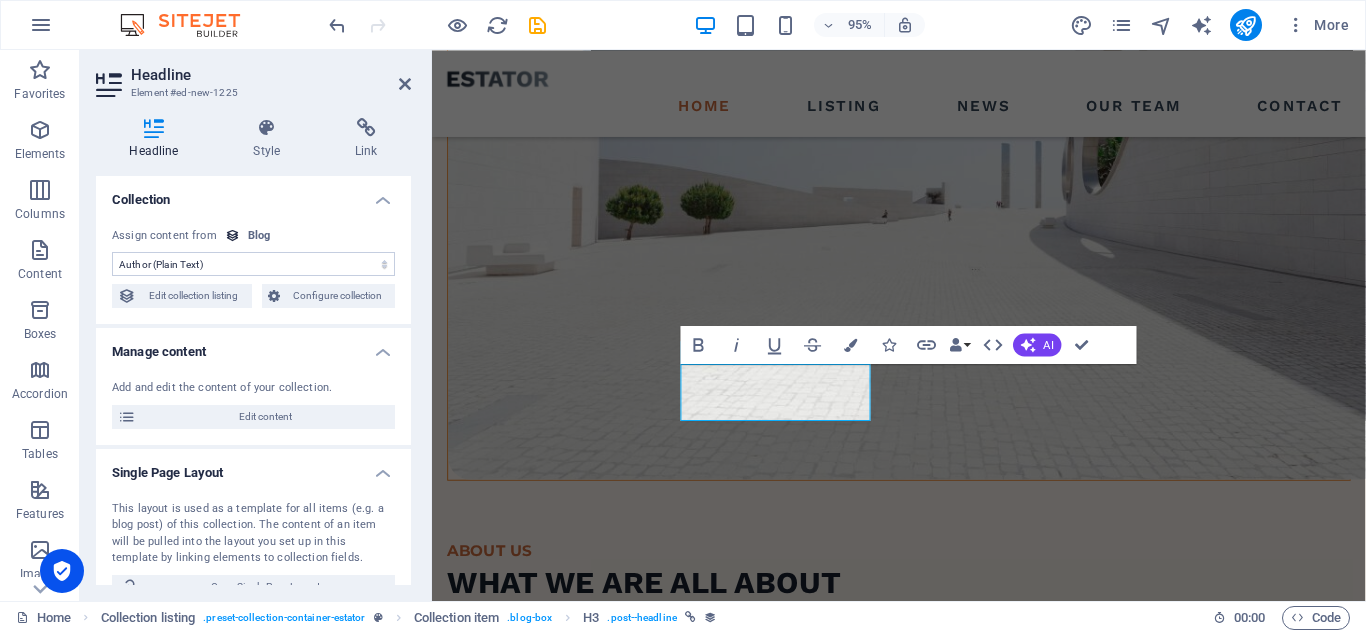 click on "No assignment, content remains static Created at (Date) Updated at (Date) Name (Plain Text) Slug (Plain Text) Short Description (Rich Text) Long Description (Rich Text) Hero Text (Rich Text) Content (CMS) Author (Plain Text) Image (File) Publishing Date (Date) Status (Choice) Category (Choice)" at bounding box center (253, 264) 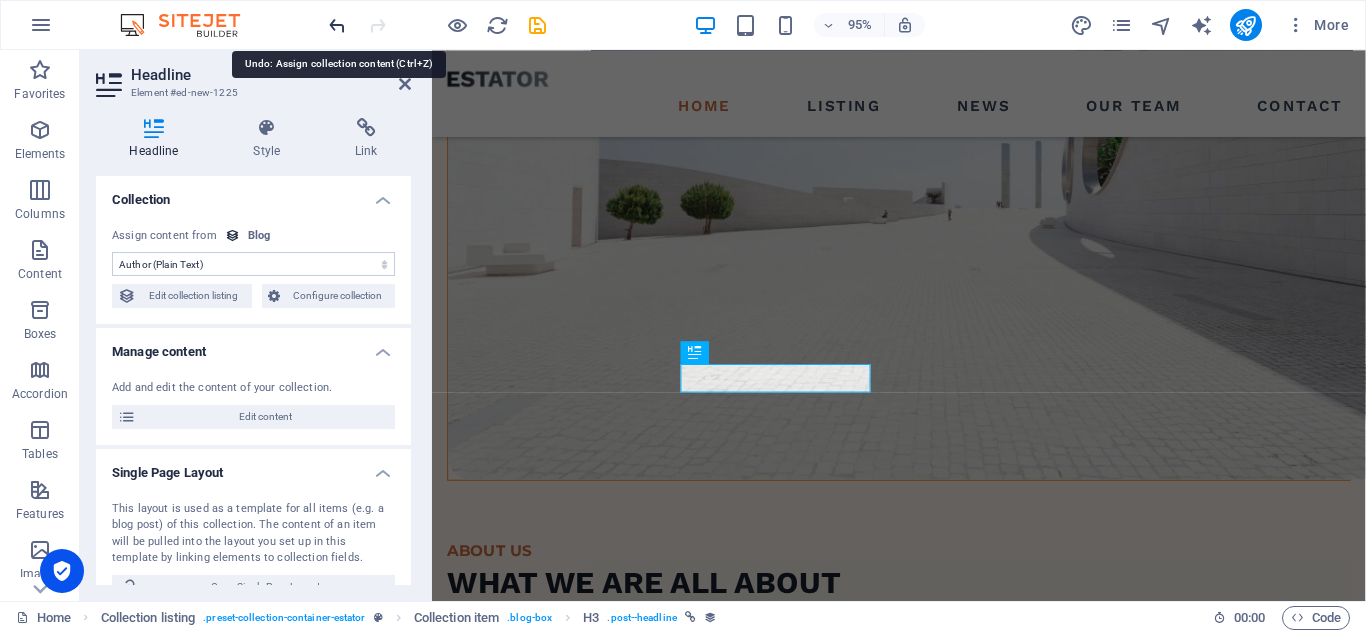 click at bounding box center [337, 25] 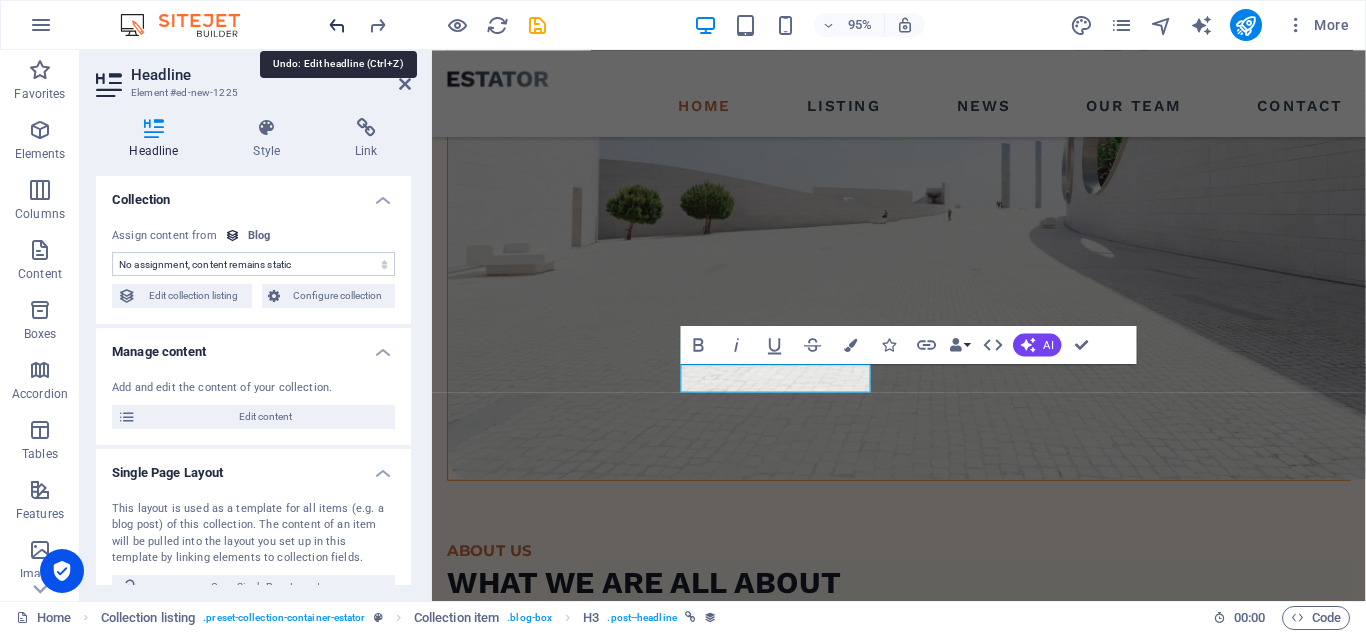 click at bounding box center (337, 25) 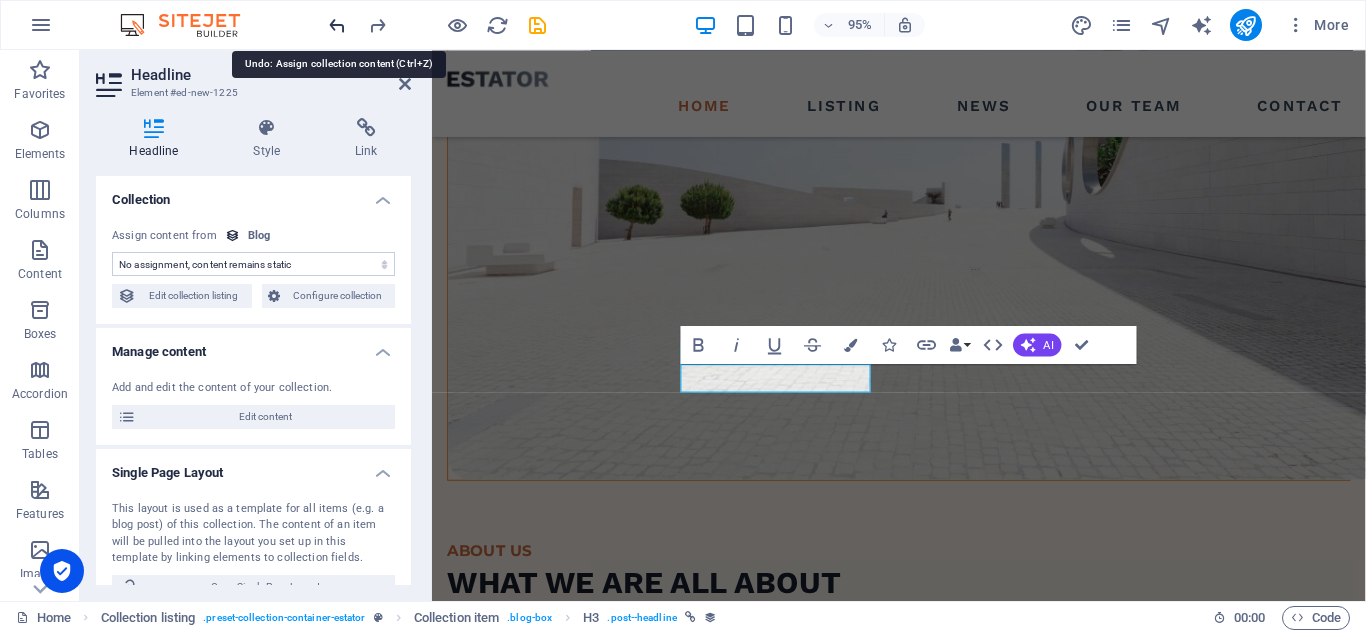 click at bounding box center (337, 25) 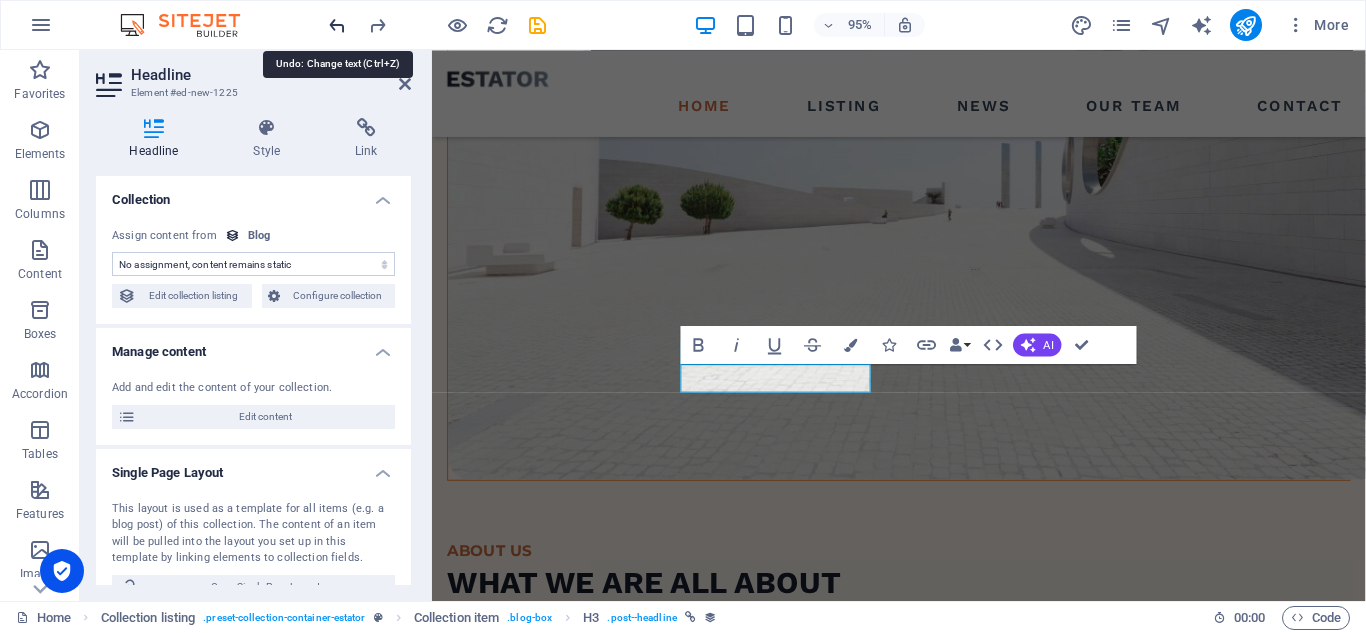 click at bounding box center (337, 25) 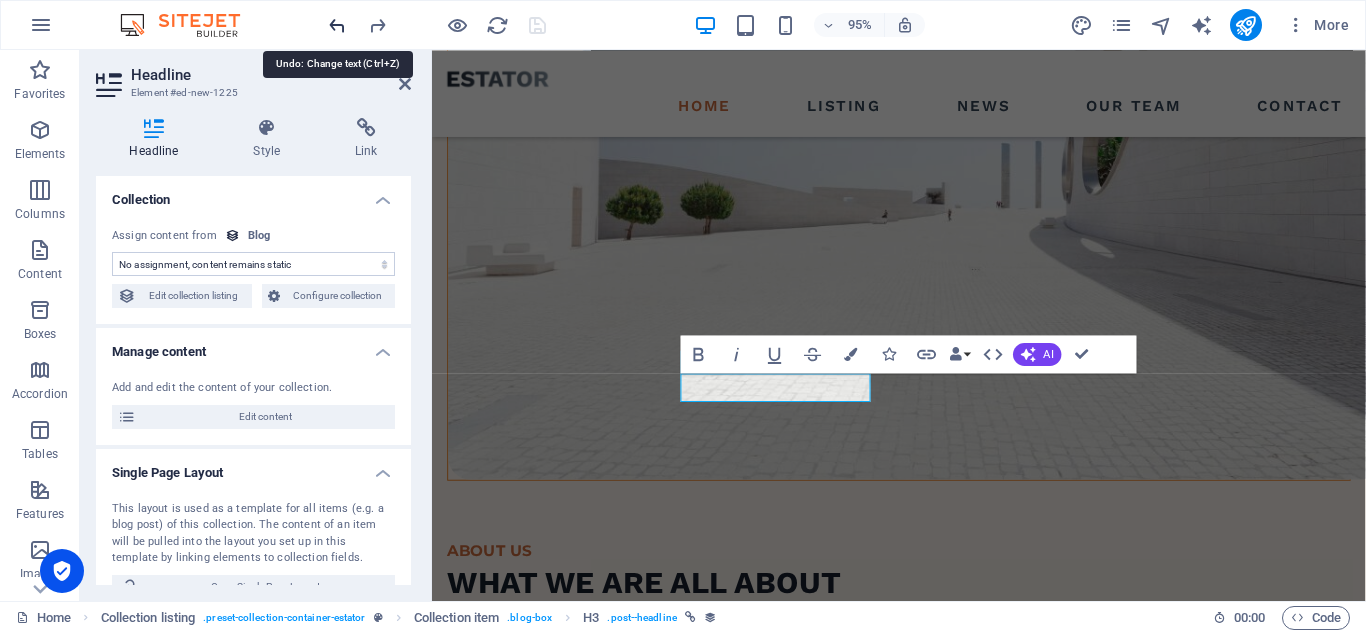scroll, scrollTop: 1738, scrollLeft: 0, axis: vertical 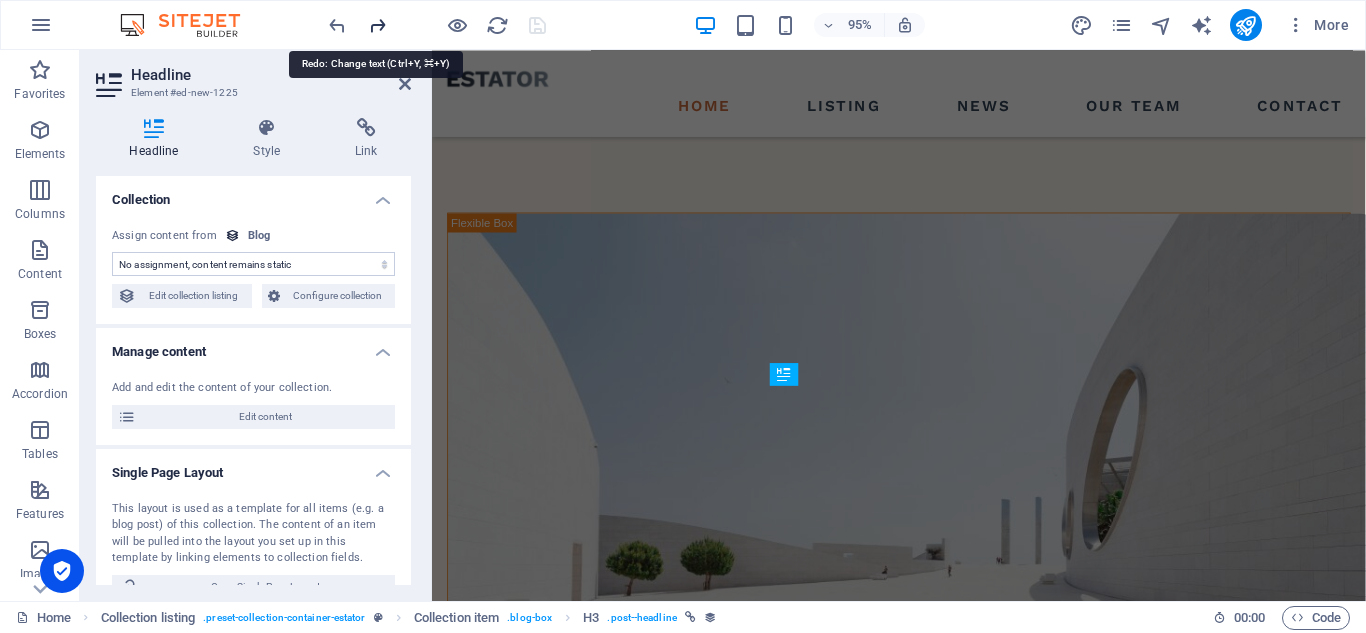 click at bounding box center (377, 25) 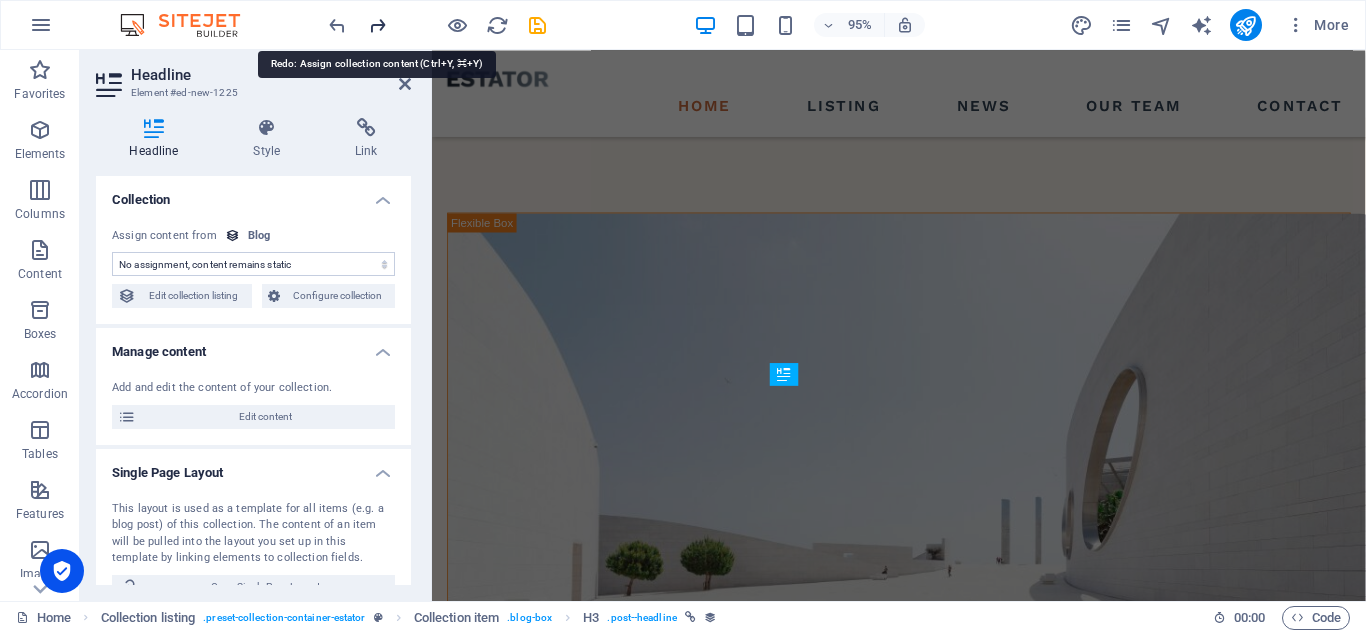 click at bounding box center (377, 25) 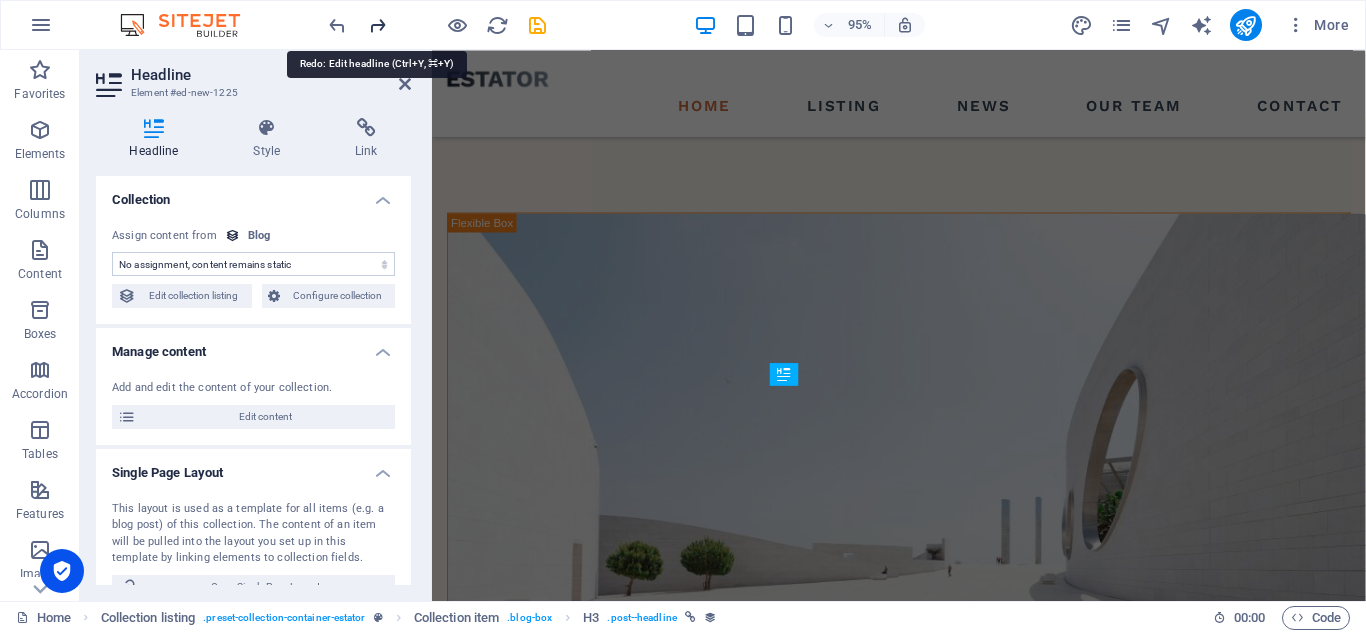 click at bounding box center [377, 25] 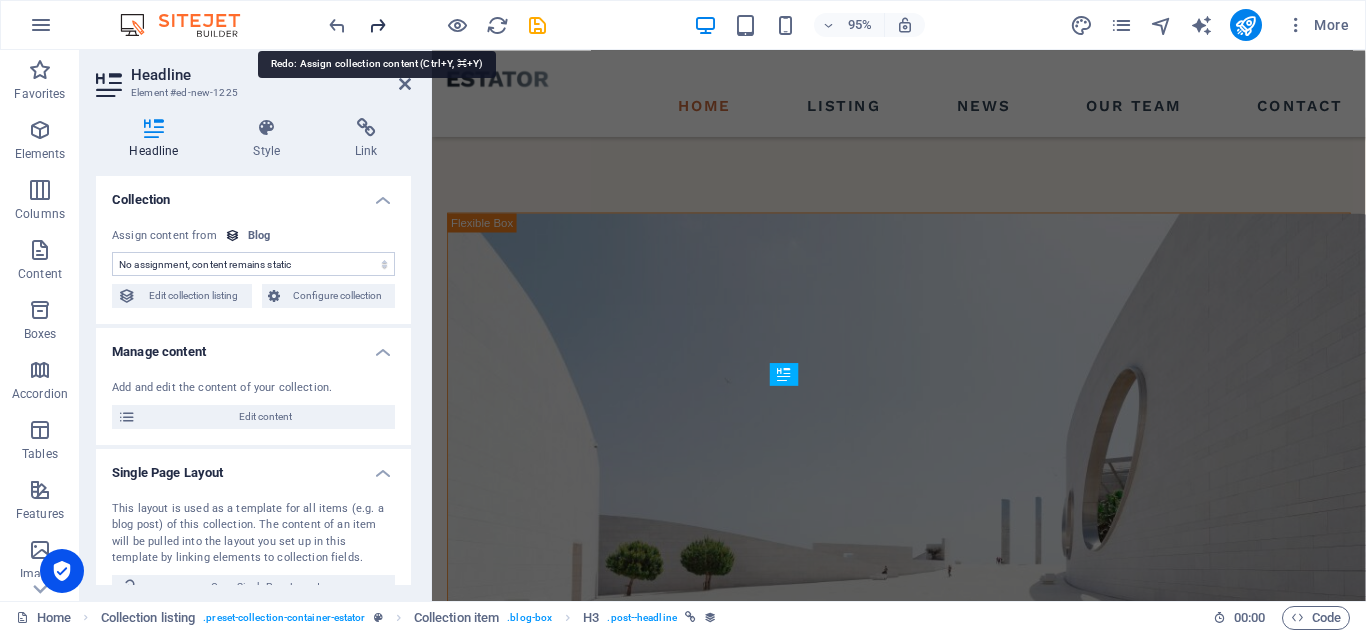 click at bounding box center [377, 25] 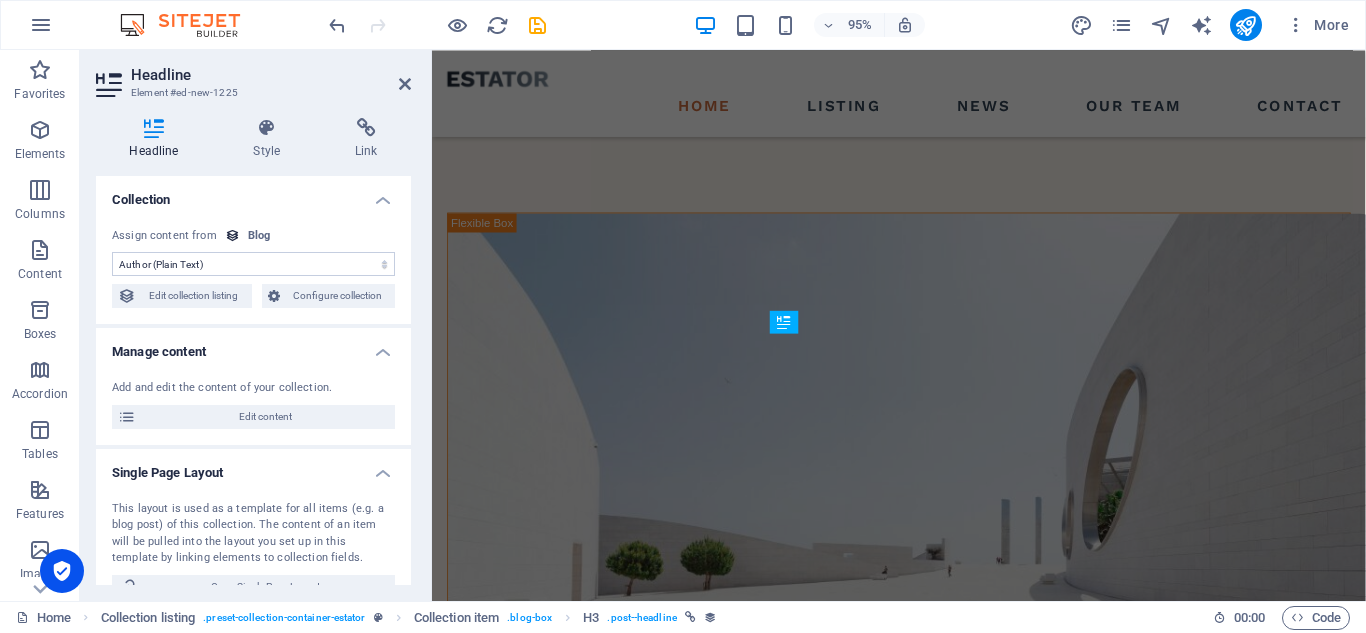 scroll, scrollTop: 2168, scrollLeft: 0, axis: vertical 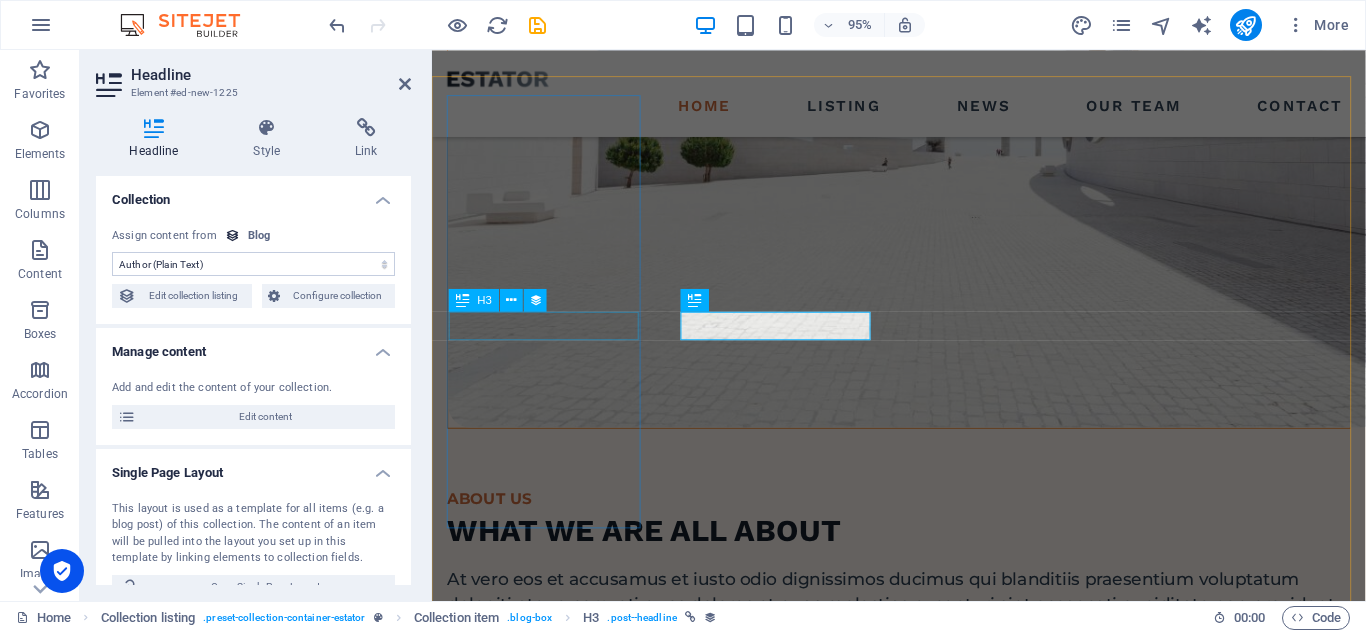 click at bounding box center (923, 1551) 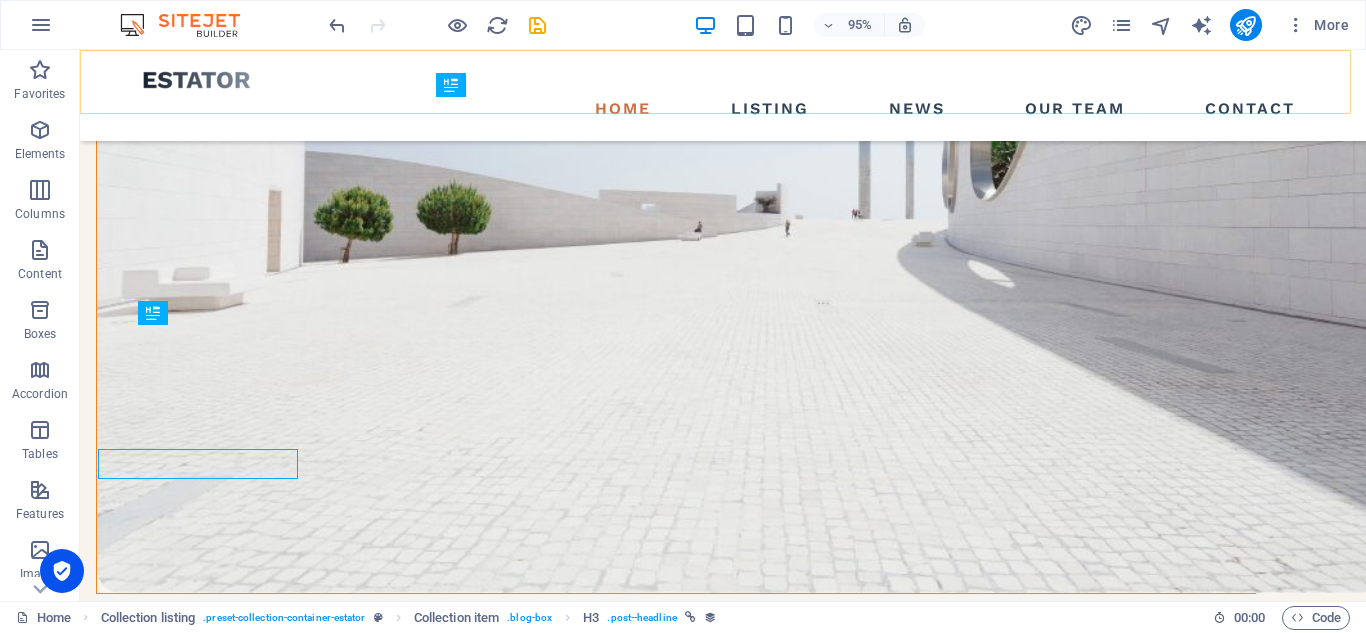 scroll, scrollTop: 2044, scrollLeft: 0, axis: vertical 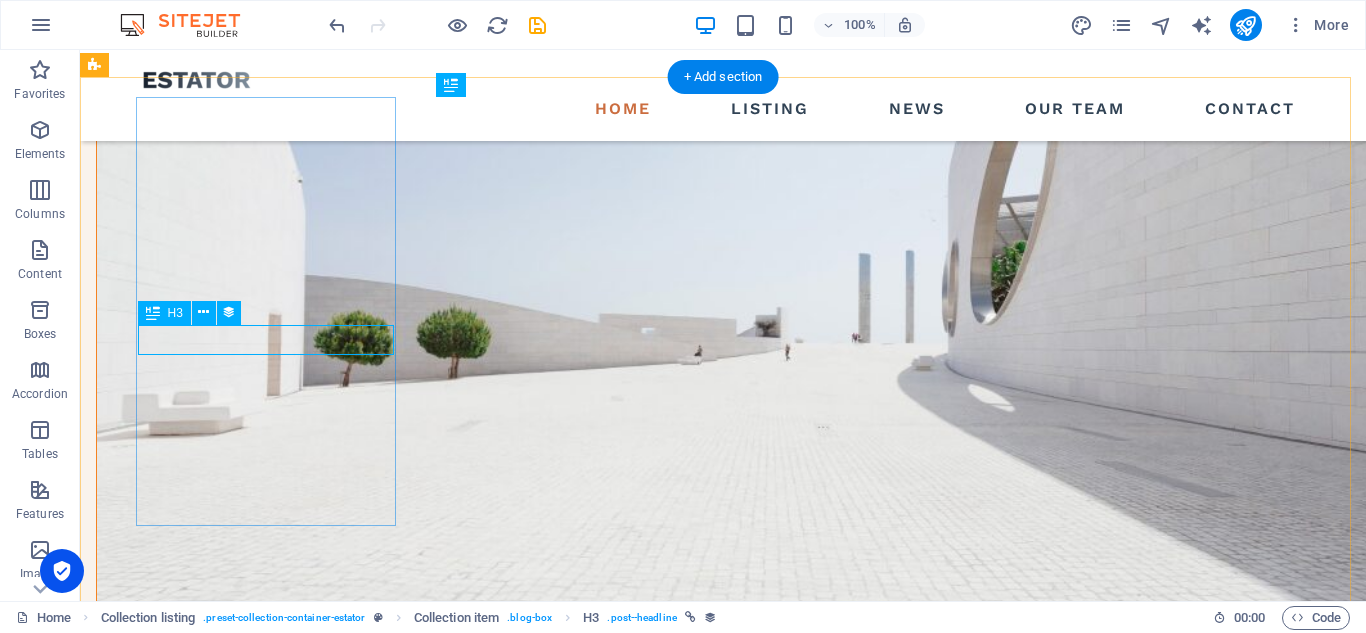 click at bounding box center (676, 1822) 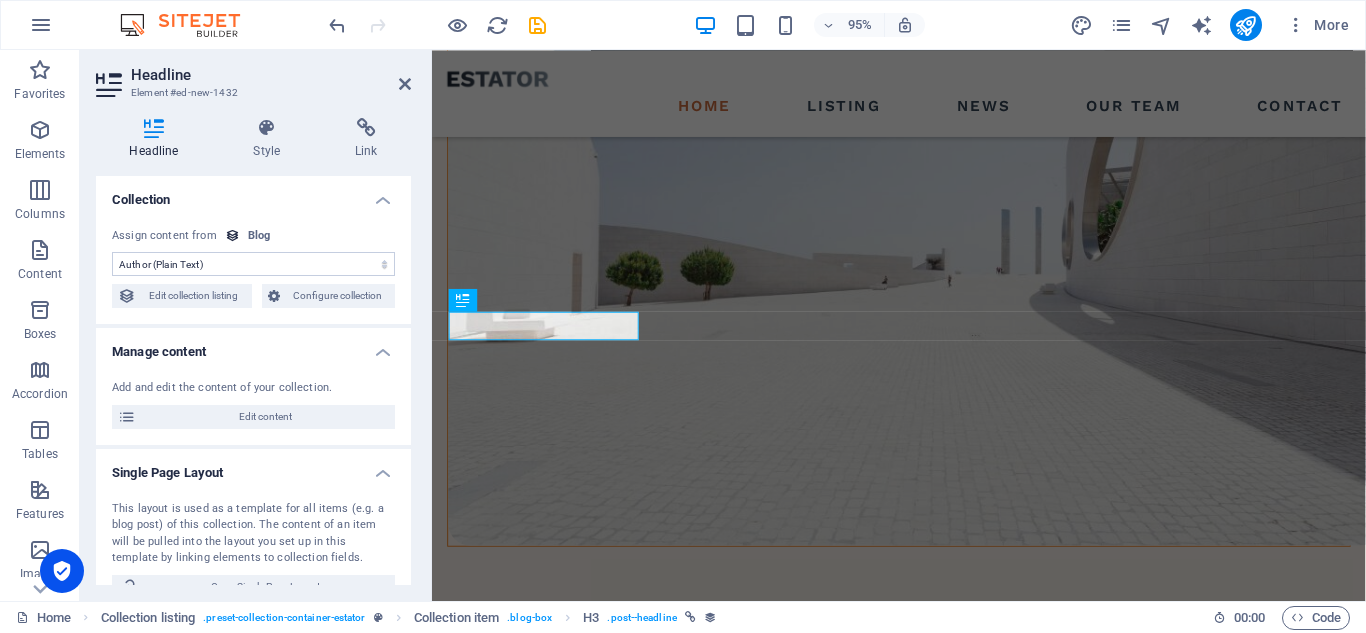 scroll, scrollTop: 2168, scrollLeft: 0, axis: vertical 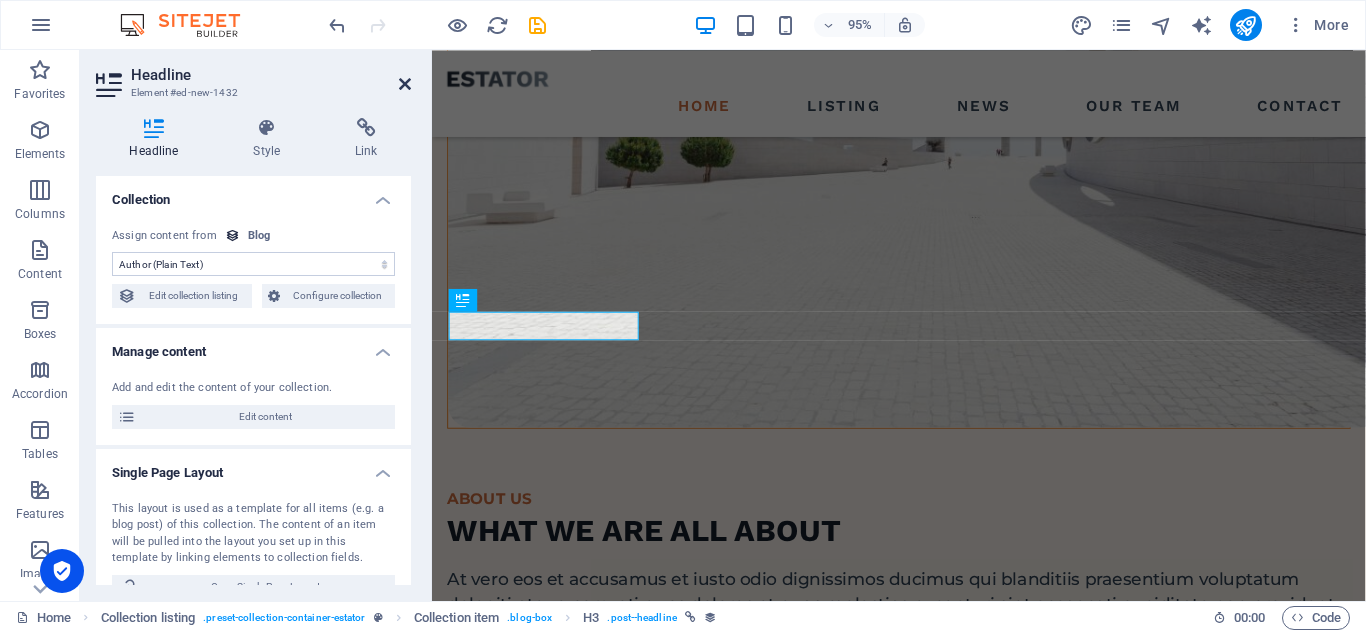 drag, startPoint x: 407, startPoint y: 85, endPoint x: 327, endPoint y: 43, distance: 90.35486 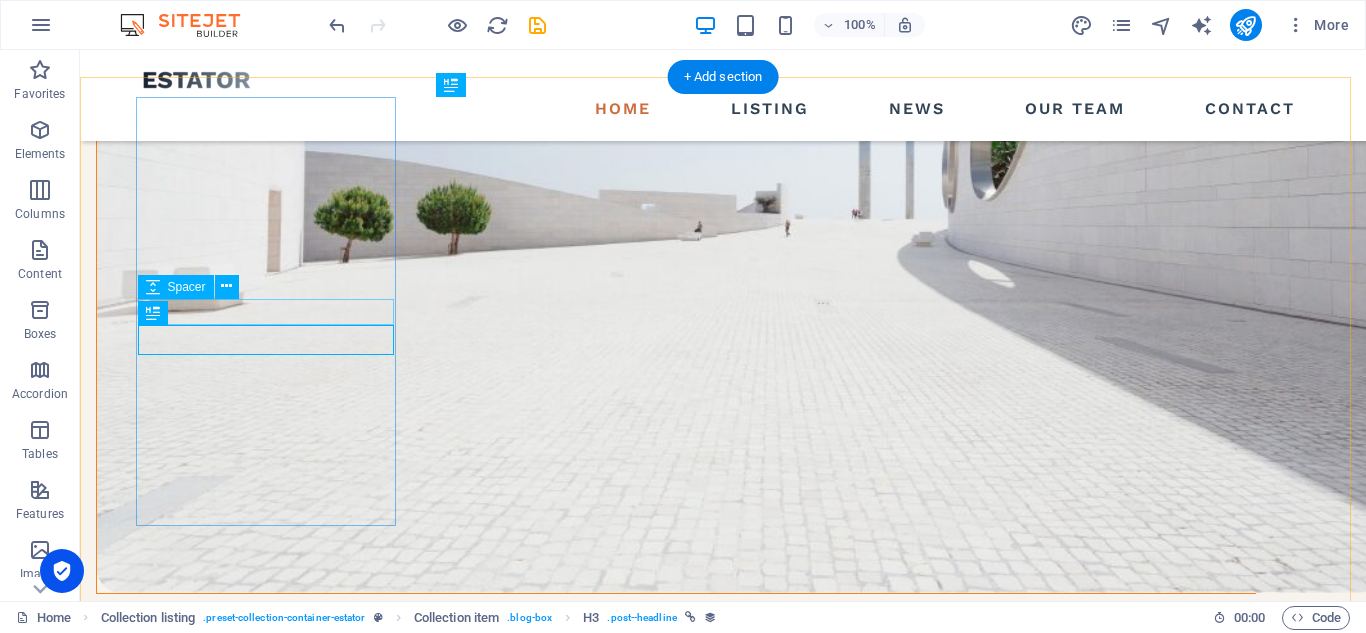 scroll, scrollTop: 2044, scrollLeft: 0, axis: vertical 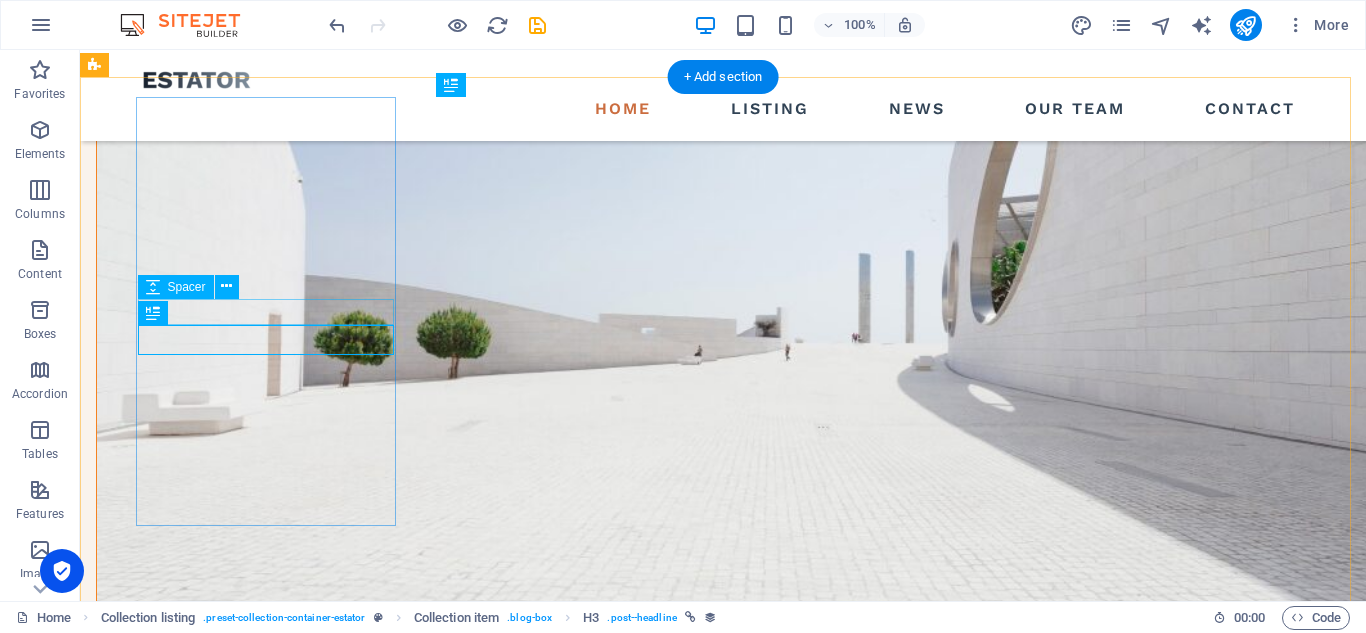 click at bounding box center [676, 1794] 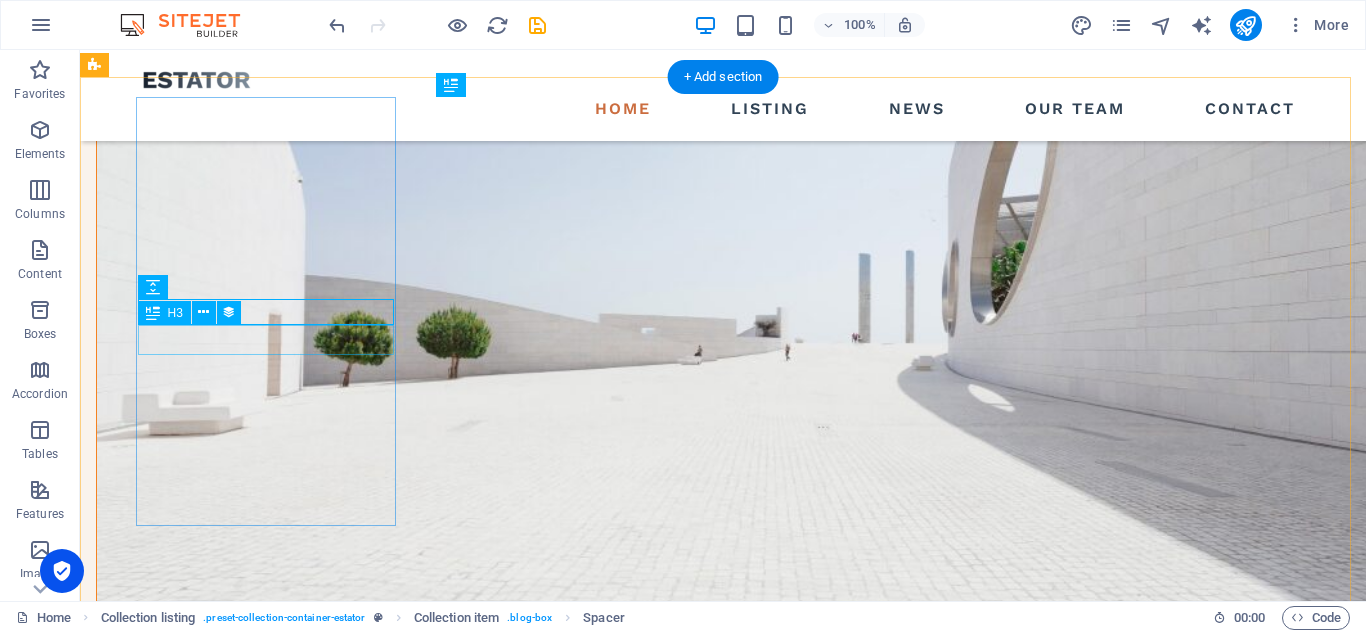 click at bounding box center (676, 1822) 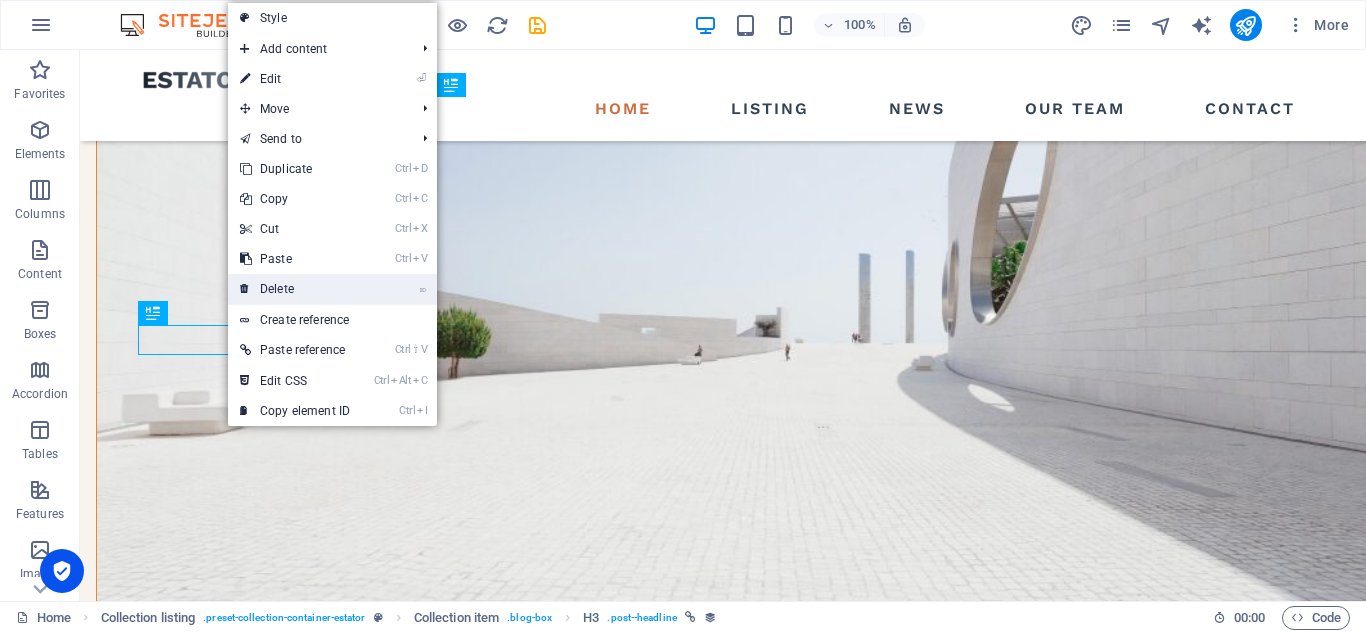 click on "⌦  Delete" at bounding box center (295, 289) 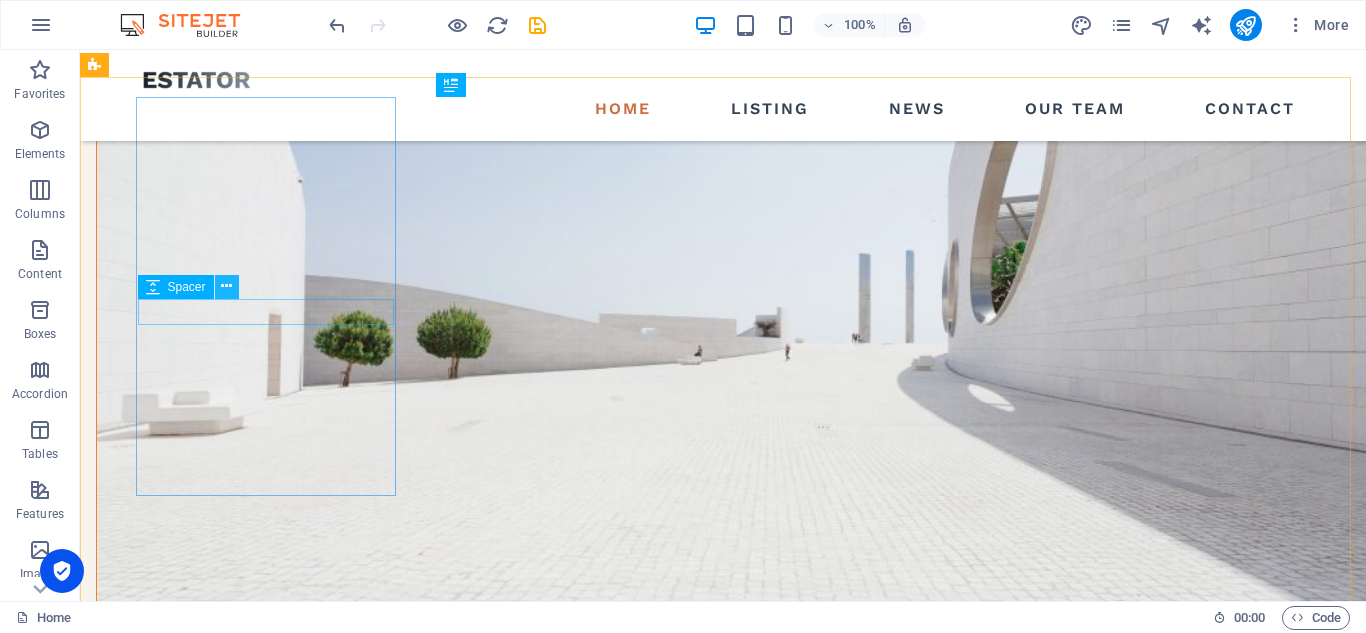 click at bounding box center [226, 286] 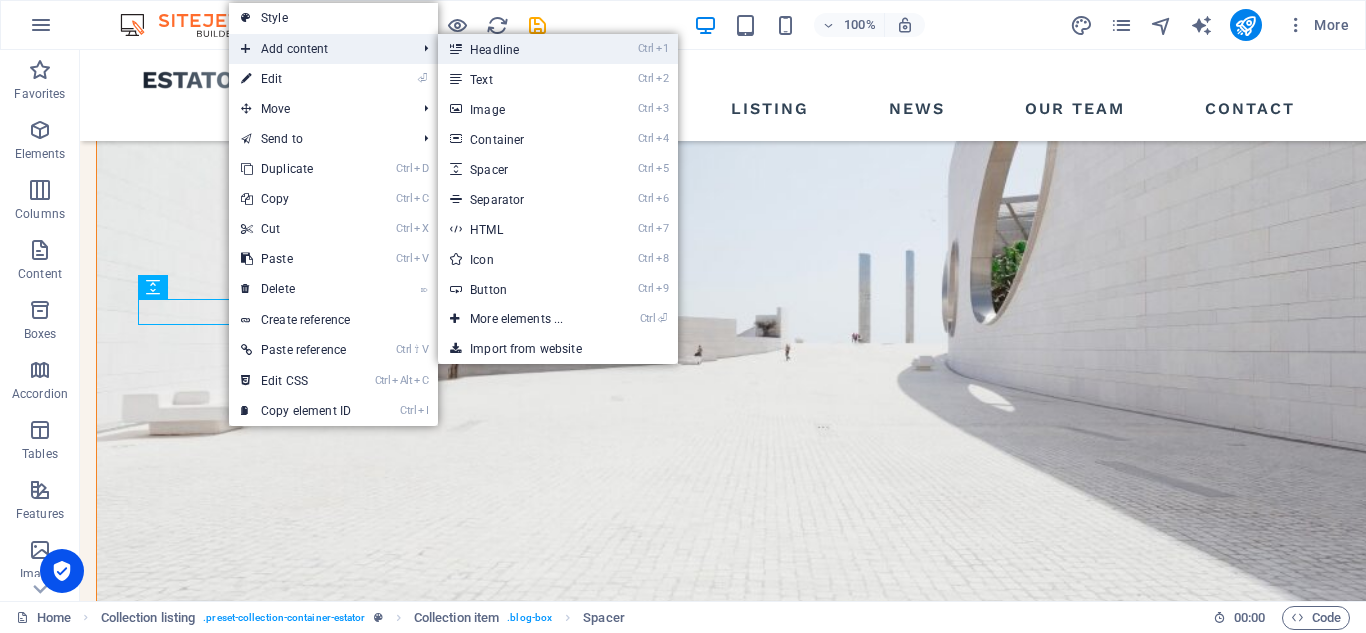 click on "Ctrl 1  Headline" at bounding box center [520, 49] 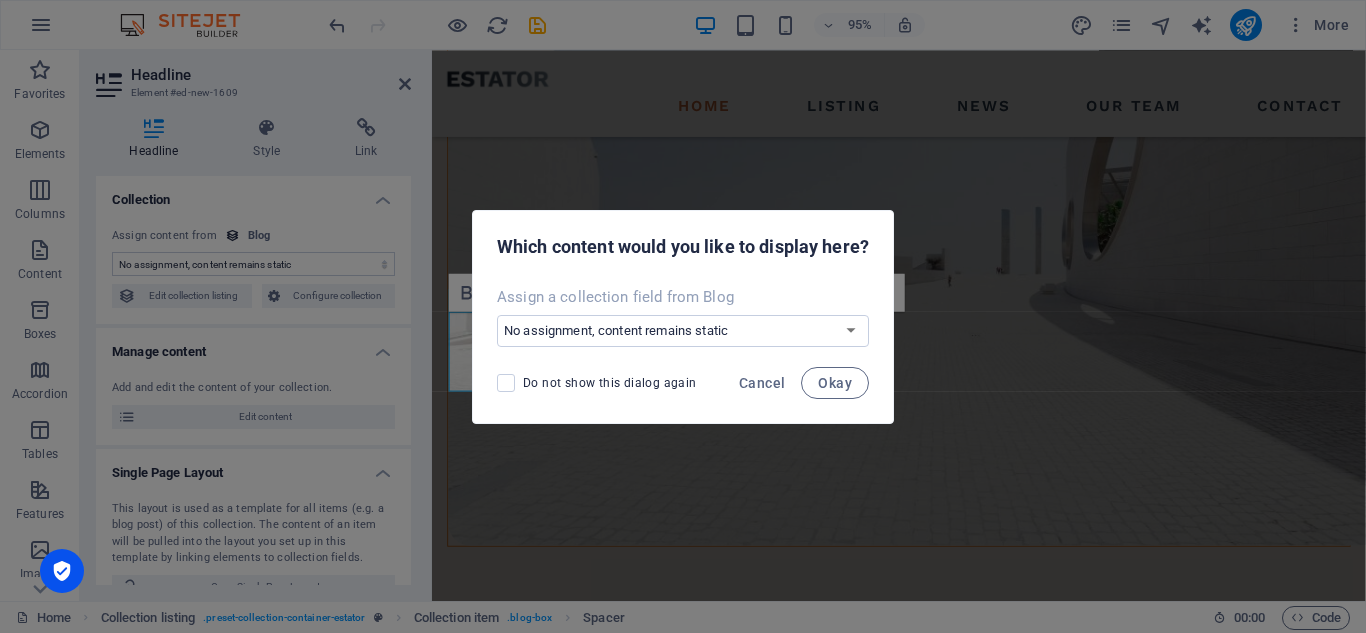 scroll, scrollTop: 2168, scrollLeft: 0, axis: vertical 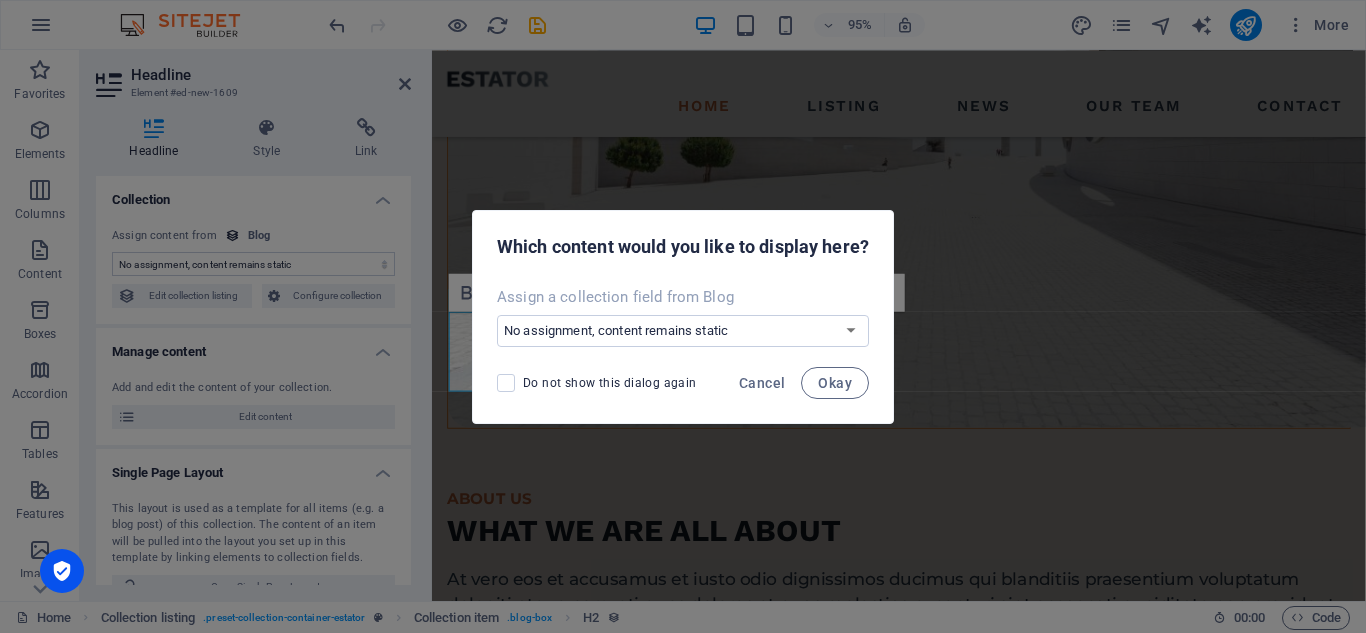 click on "Do not show this dialog again" at bounding box center [610, 383] 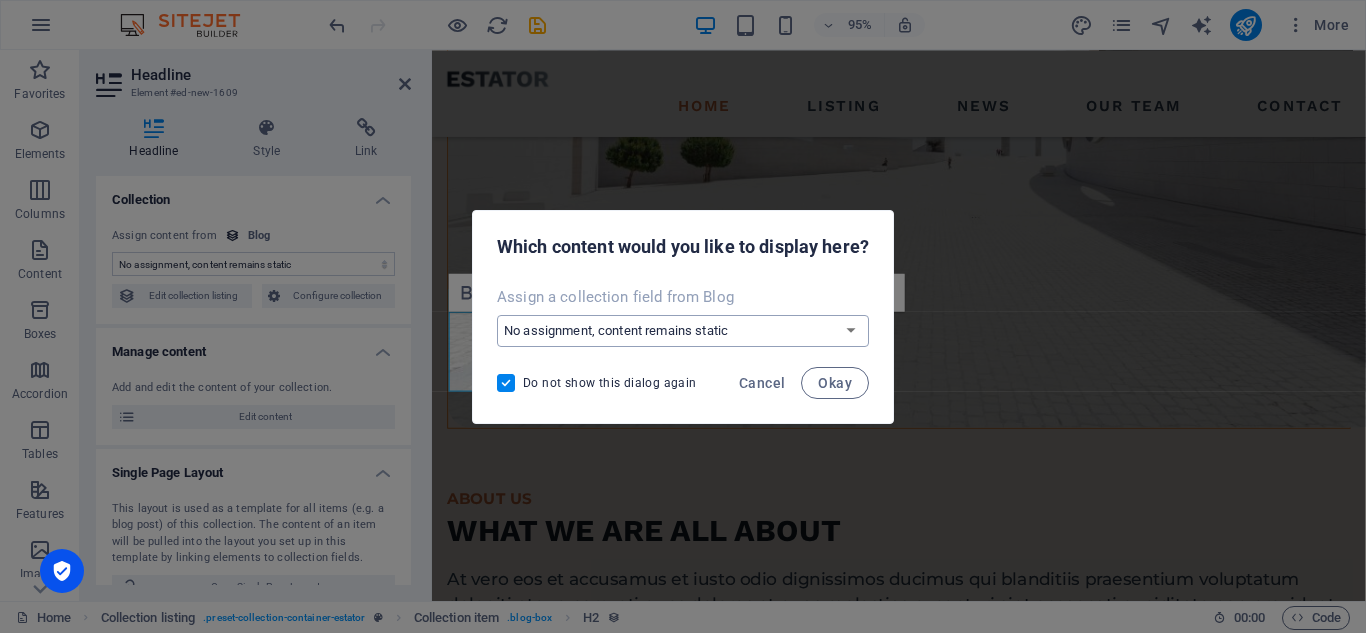 click on "No assignment, content remains static Create a new field Created at (Date) Updated at (Date) Name (Plain Text) Slug (Plain Text) Short Description (Rich Text) Long Description (Rich Text) Hero Text (Rich Text) Content (CMS) Author (Plain Text) Image (File) Publishing Date (Date) Status (Choice) Category (Choice)" at bounding box center (683, 331) 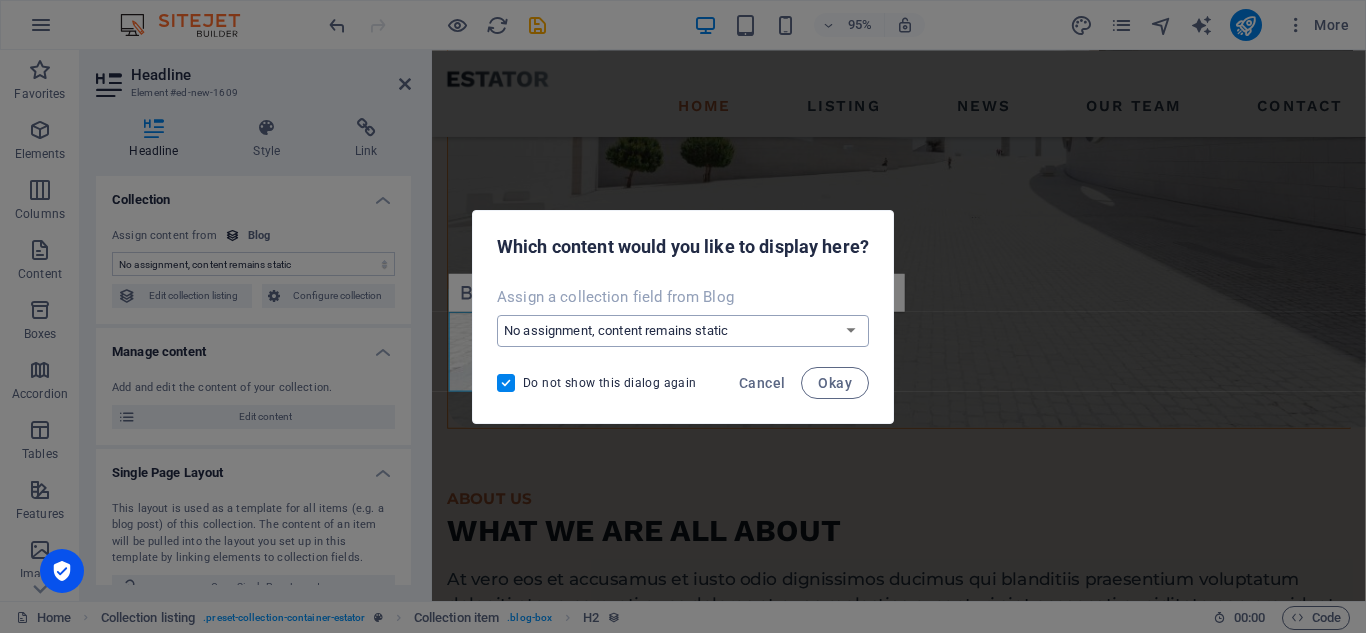 click on "No assignment, content remains static Create a new field Created at (Date) Updated at (Date) Name (Plain Text) Slug (Plain Text) Short Description (Rich Text) Long Description (Rich Text) Hero Text (Rich Text) Content (CMS) Author (Plain Text) Image (File) Publishing Date (Date) Status (Choice) Category (Choice)" at bounding box center (683, 331) 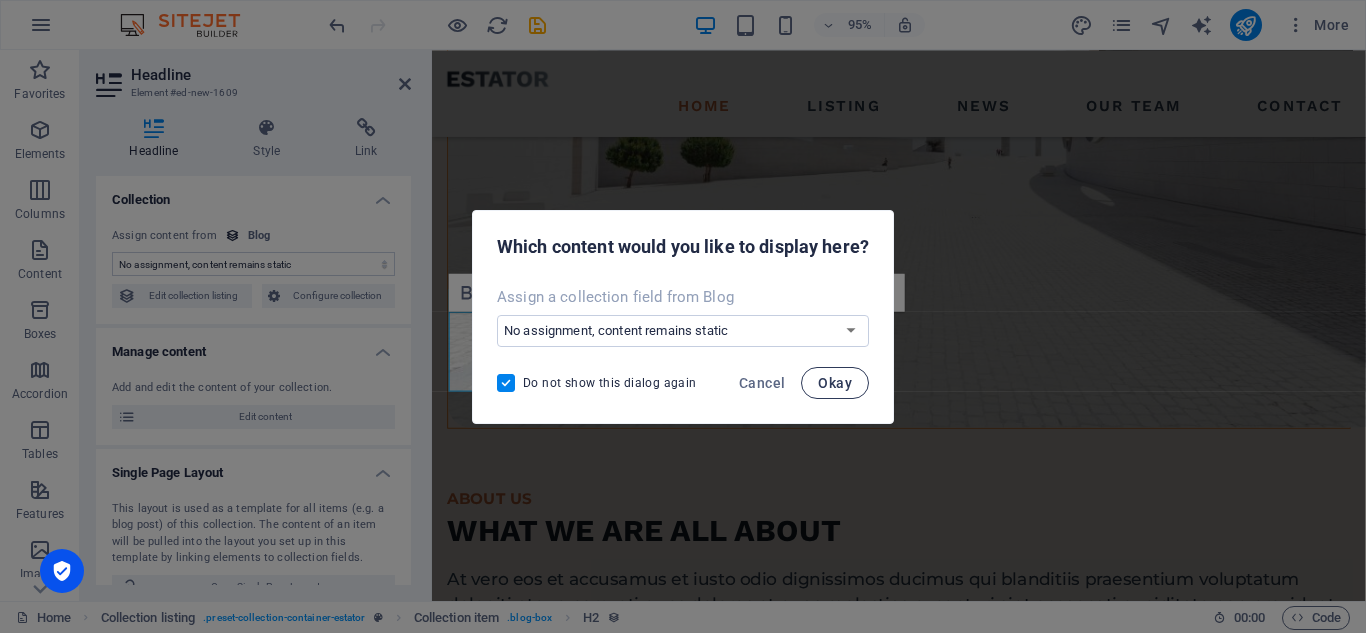 click on "Okay" at bounding box center [835, 383] 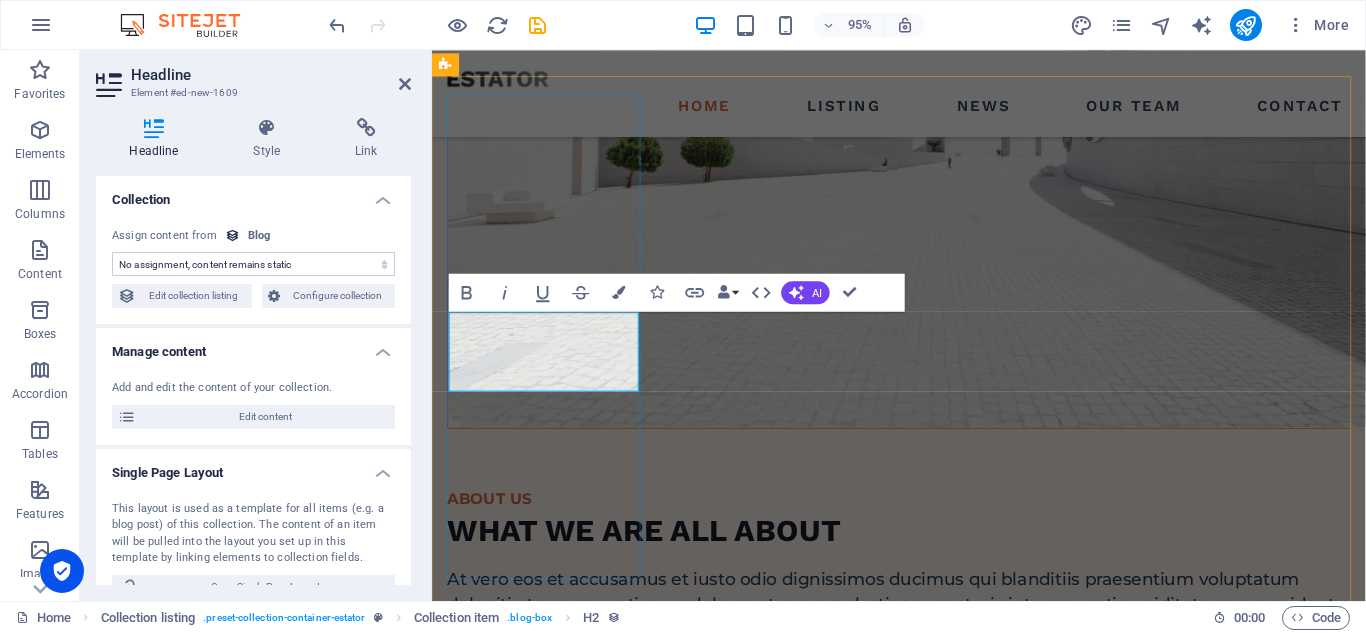 click on "New headline" at bounding box center [923, 1557] 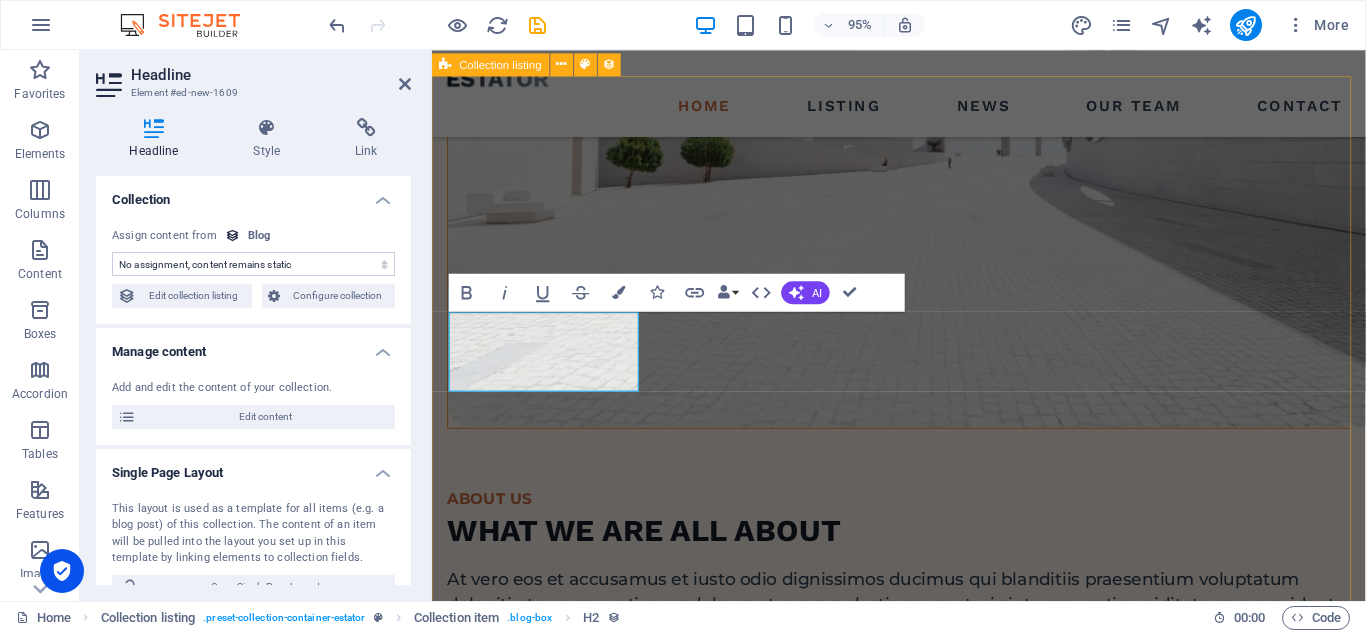 drag, startPoint x: 629, startPoint y: 387, endPoint x: 443, endPoint y: 346, distance: 190.46523 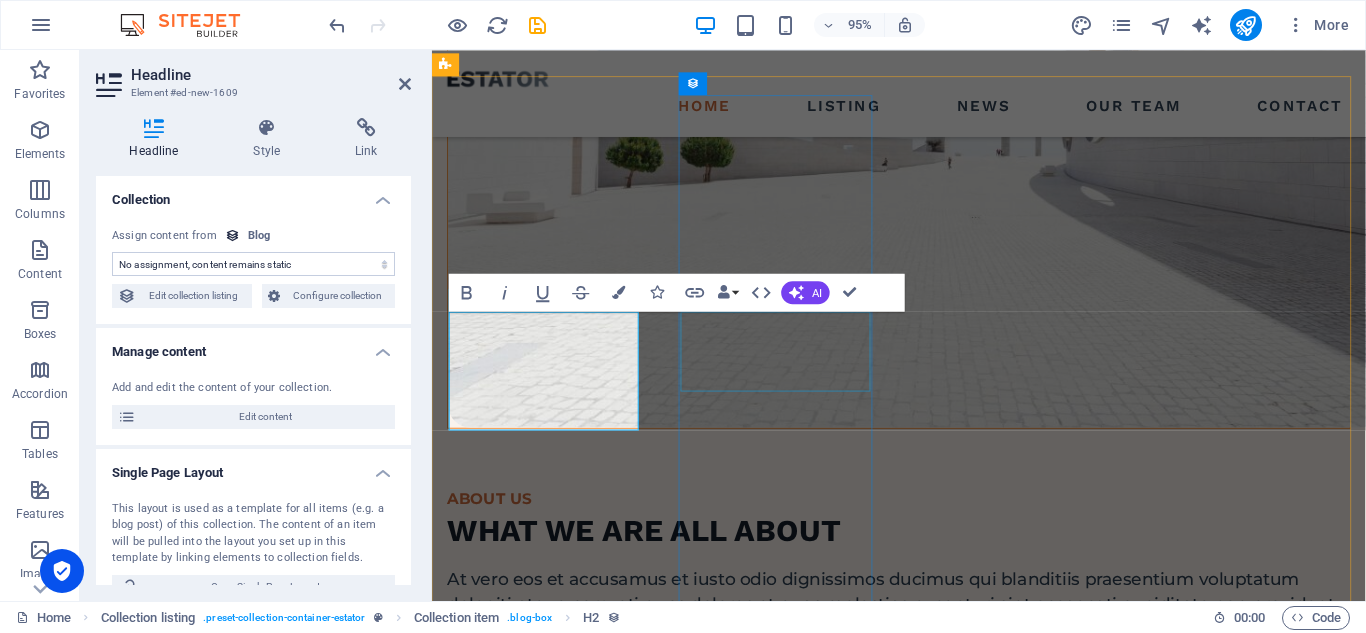 click on "New headline" at bounding box center (923, 1964) 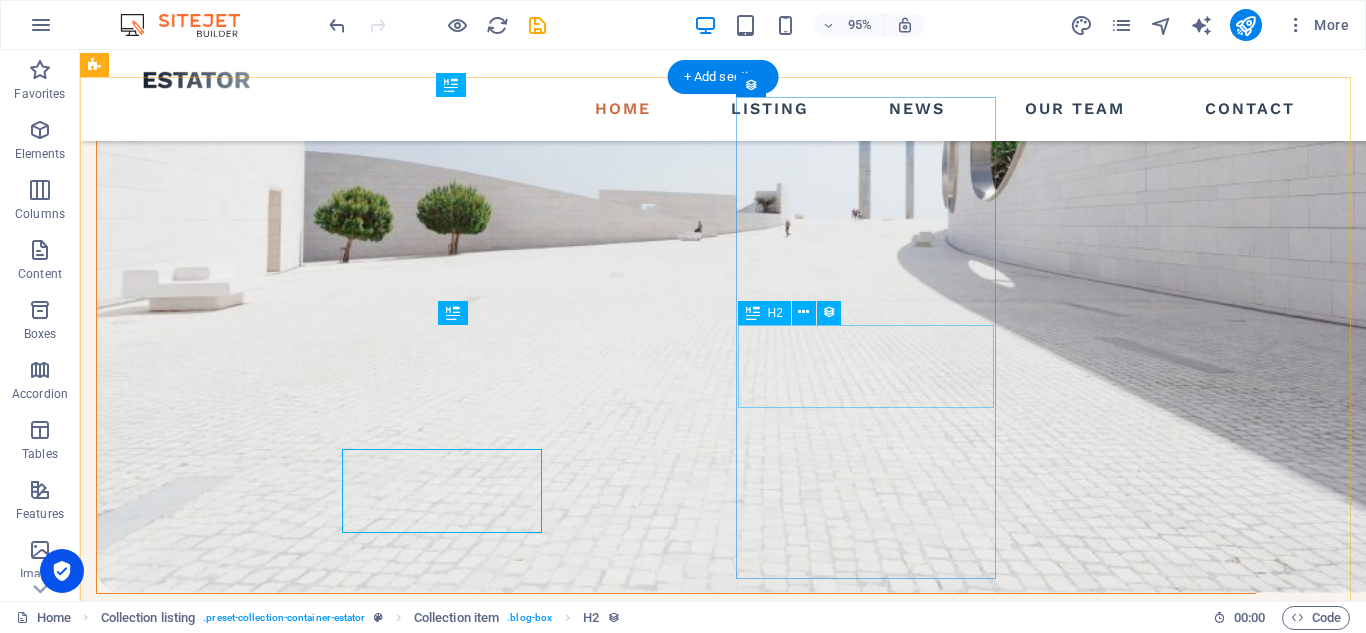 scroll, scrollTop: 2044, scrollLeft: 0, axis: vertical 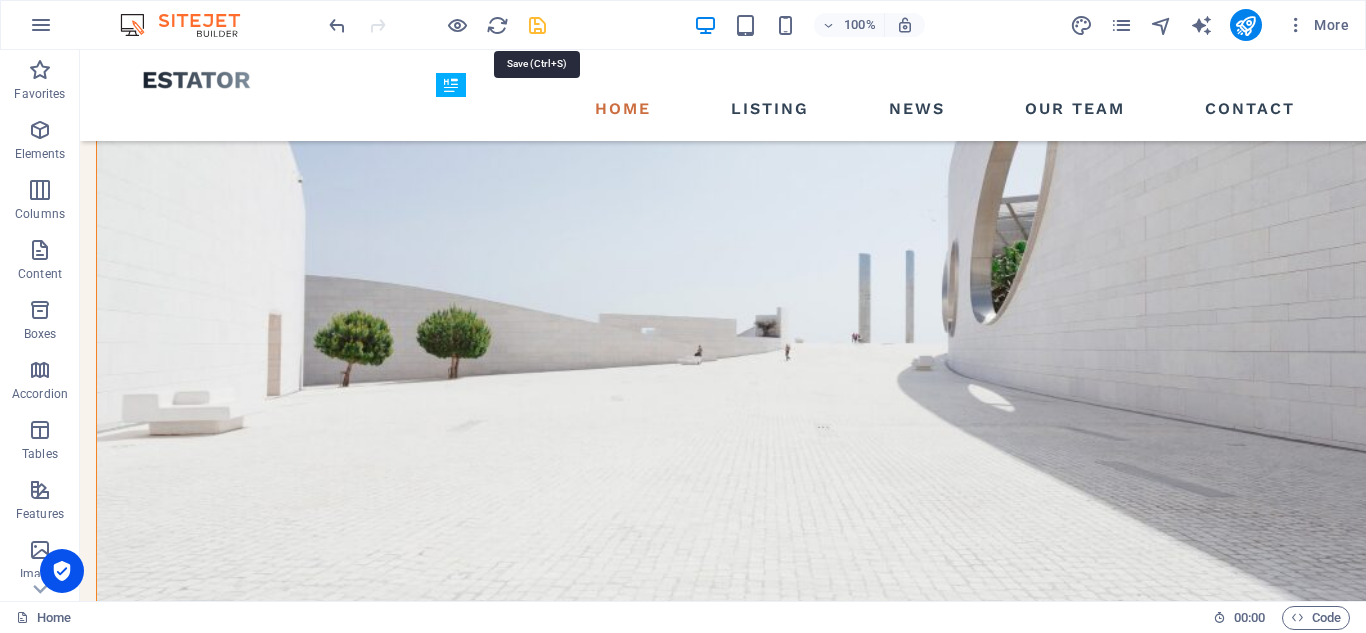 click at bounding box center [537, 25] 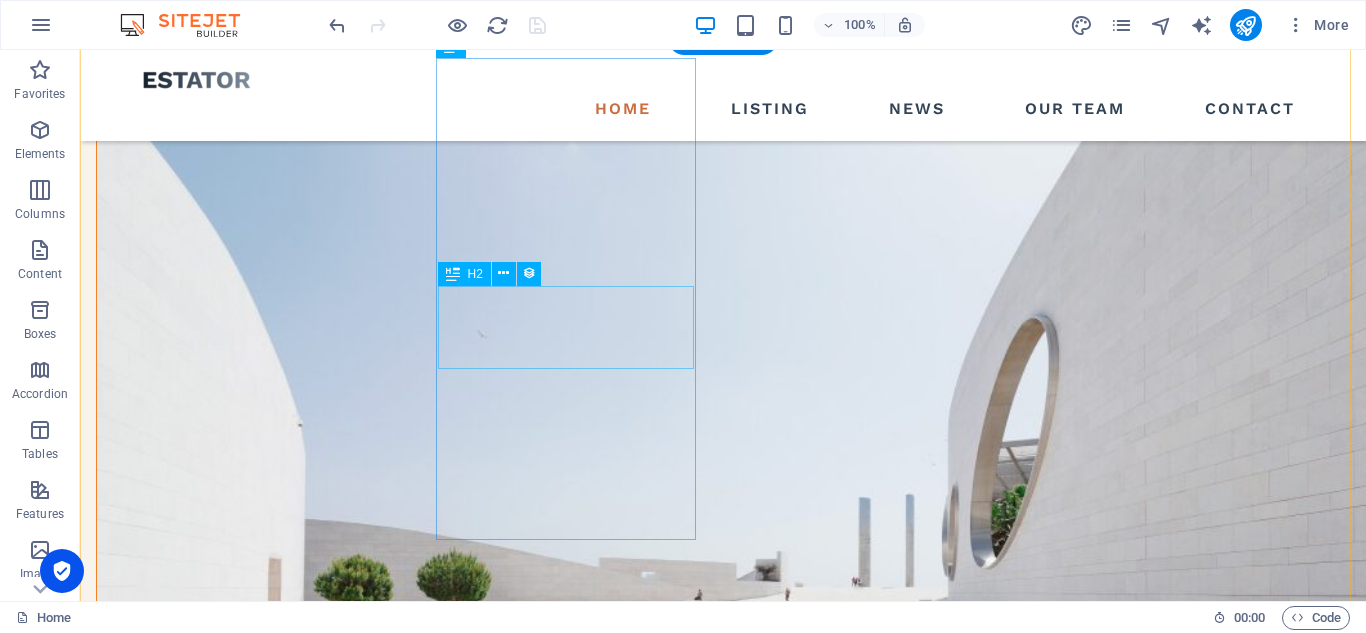 scroll, scrollTop: 2100, scrollLeft: 0, axis: vertical 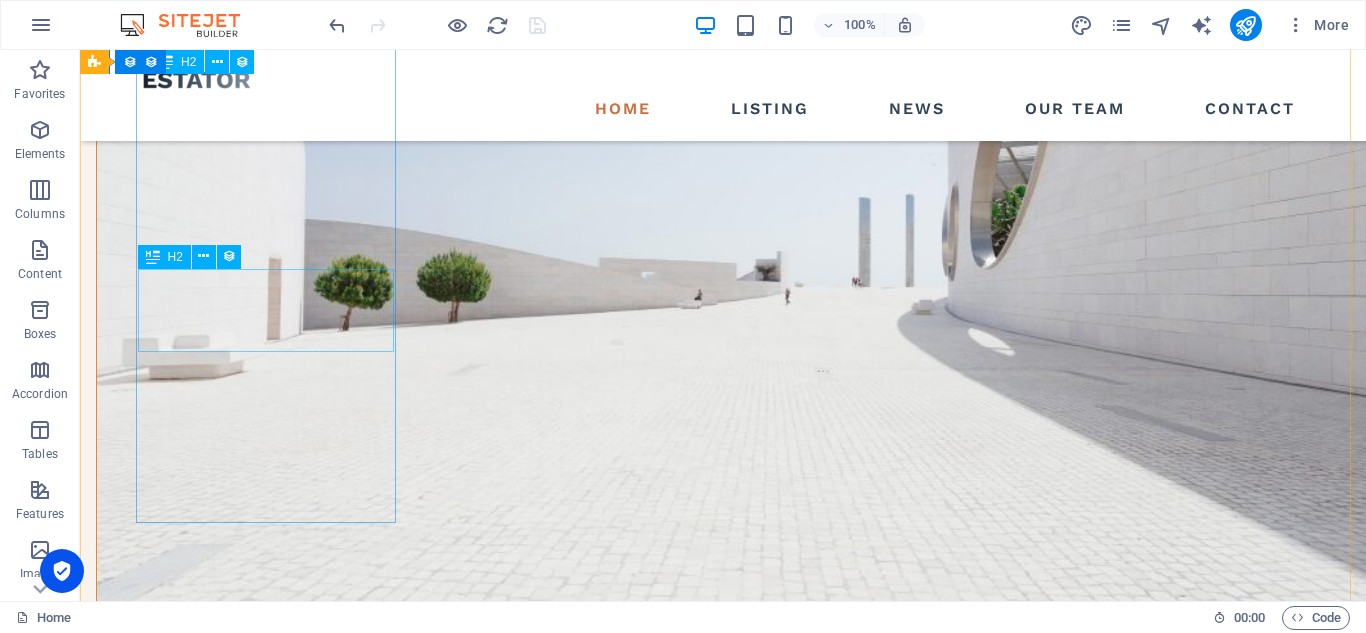 click on "VIRTUAL IT SYSTEMS" at bounding box center [676, 1772] 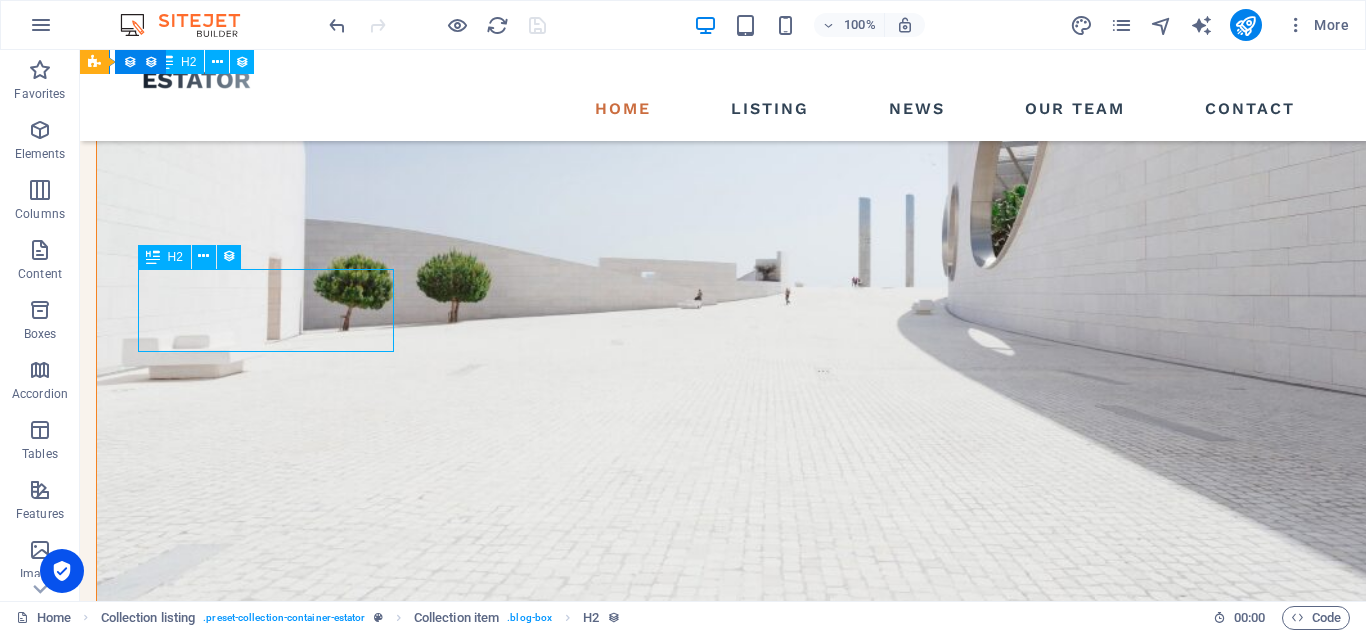 click on "VIRTUAL IT SYSTEMS" at bounding box center [676, 1772] 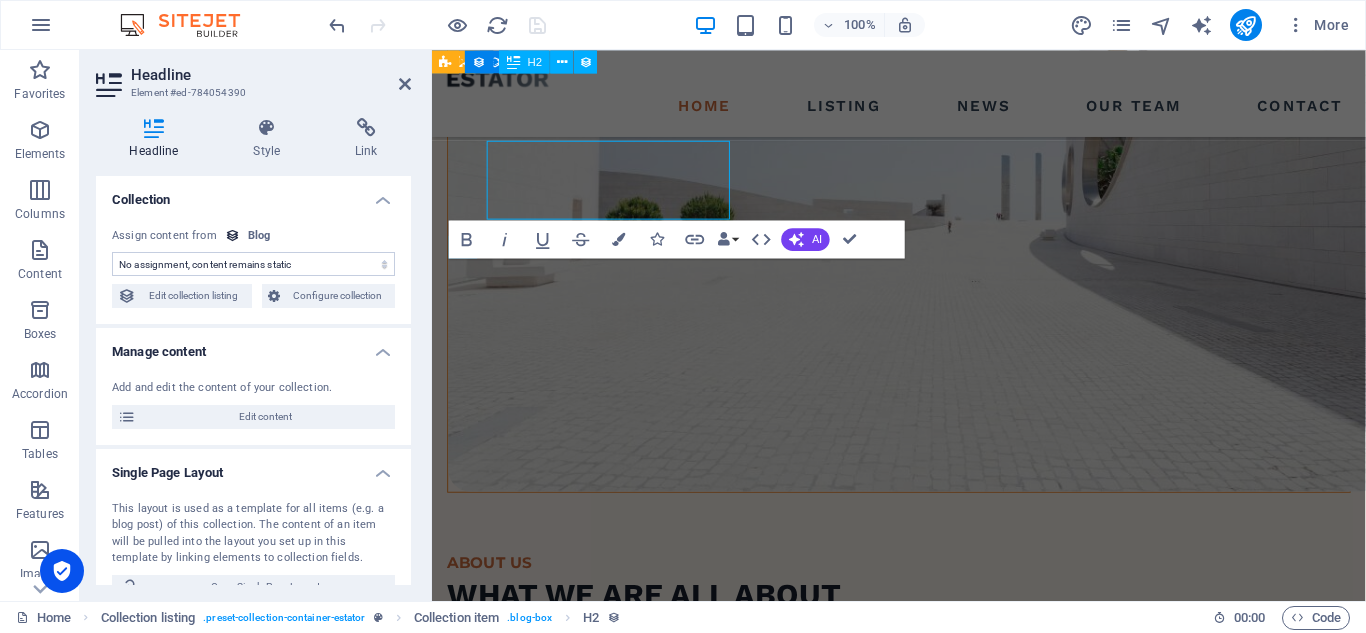 scroll, scrollTop: 2224, scrollLeft: 0, axis: vertical 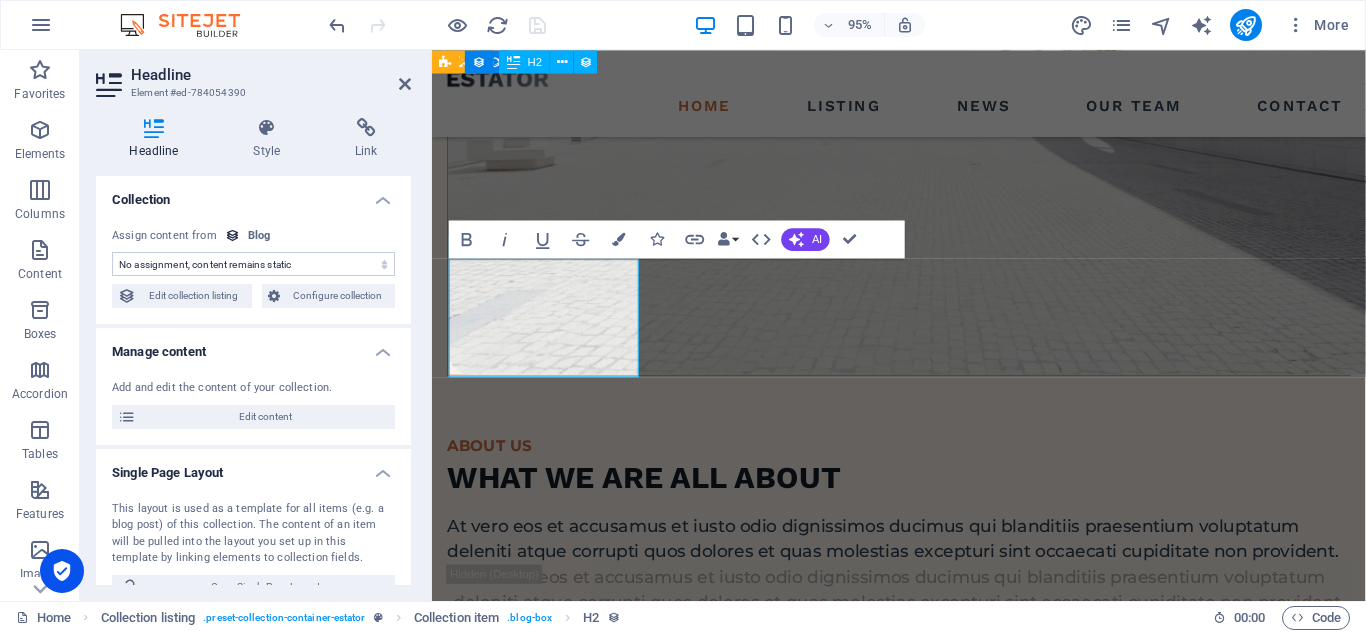 click on "No assignment, content remains static Created at (Date) Updated at (Date) Name (Plain Text) Slug (Plain Text) Short Description (Rich Text) Long Description (Rich Text) Hero Text (Rich Text) Content (CMS) Author (Plain Text) Image (File) Publishing Date (Date) Status (Choice) Category (Choice)" at bounding box center (253, 264) 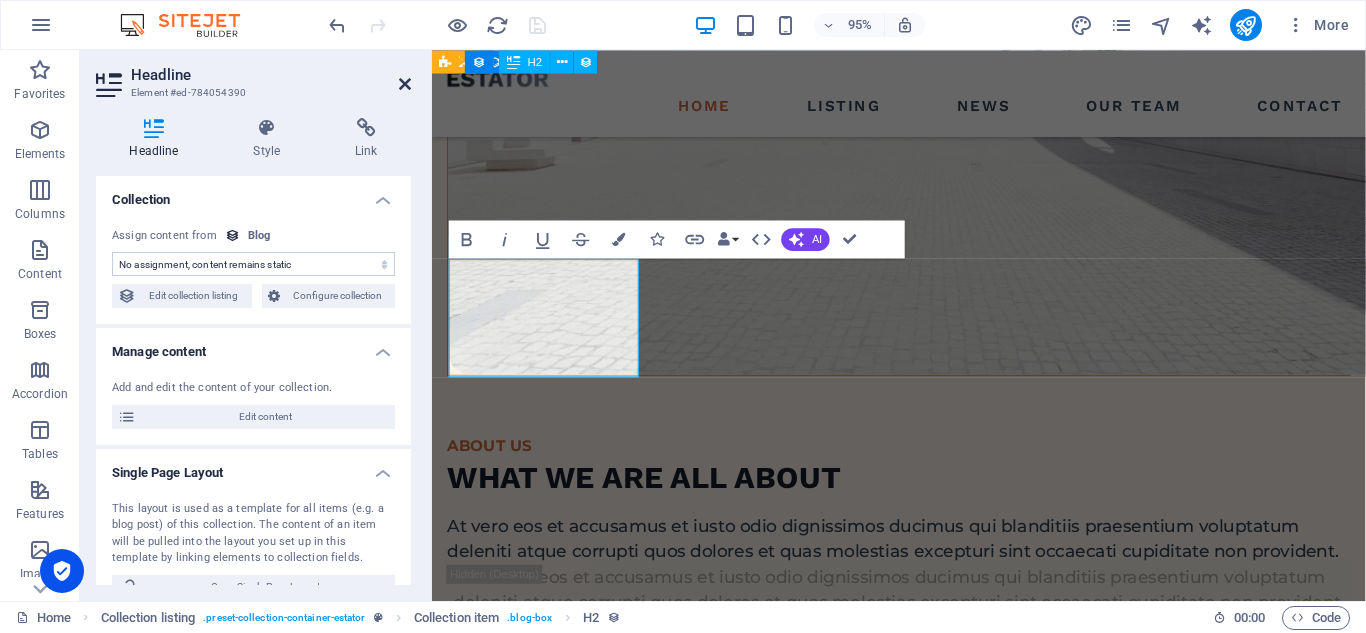 click at bounding box center [405, 84] 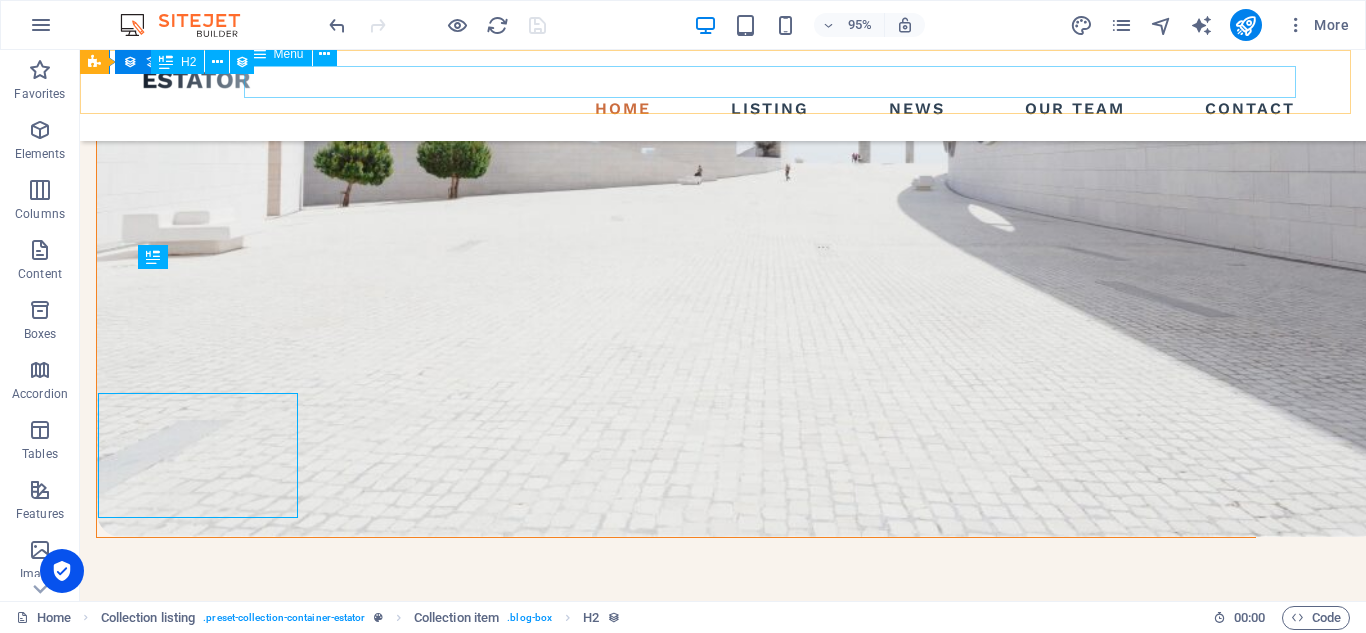 scroll, scrollTop: 2100, scrollLeft: 0, axis: vertical 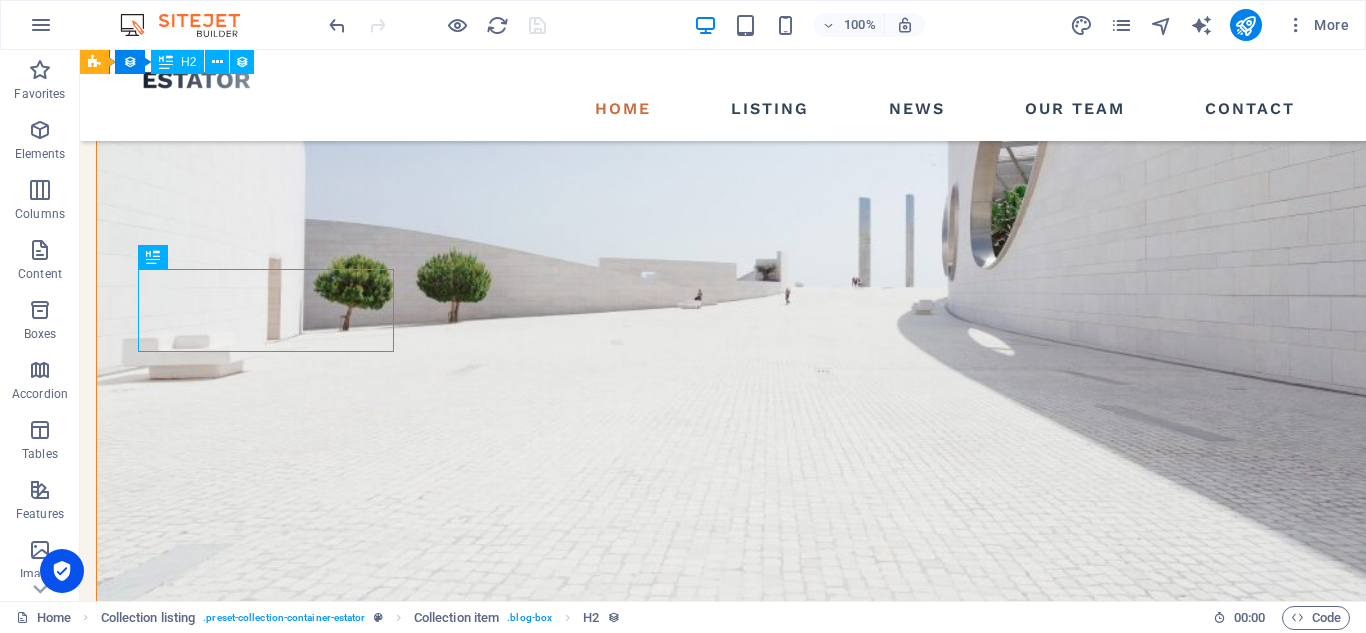 click at bounding box center (437, 25) 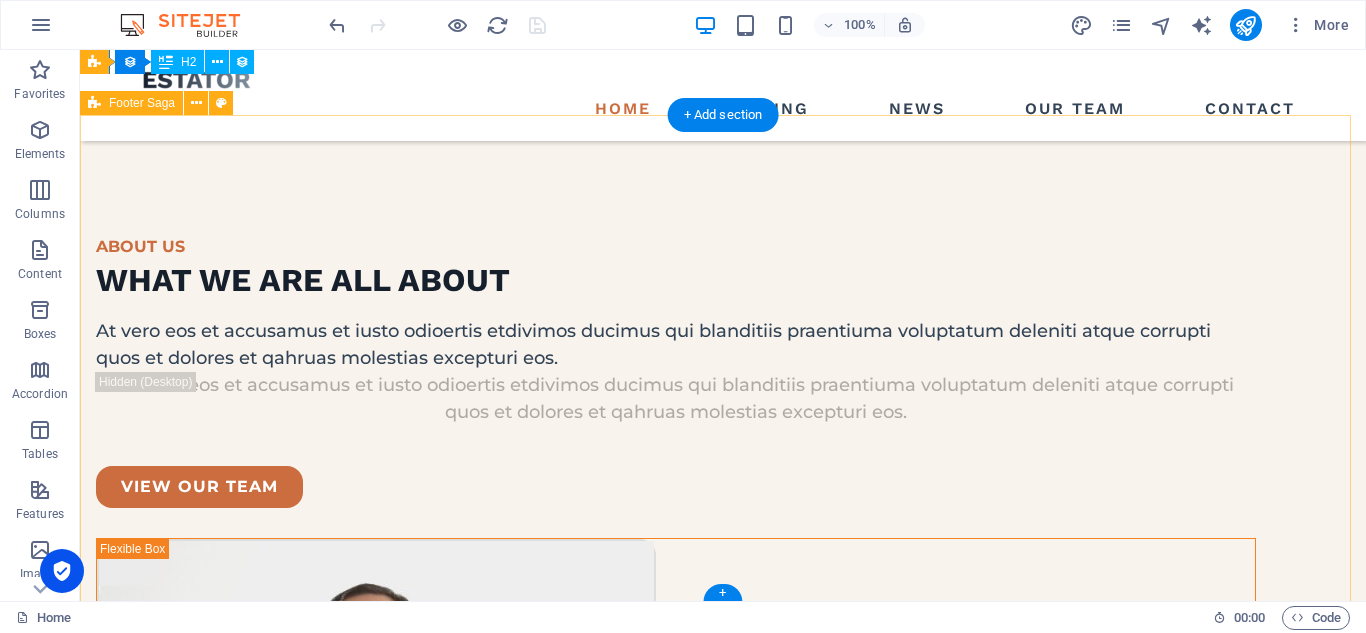 scroll, scrollTop: 5346, scrollLeft: 0, axis: vertical 